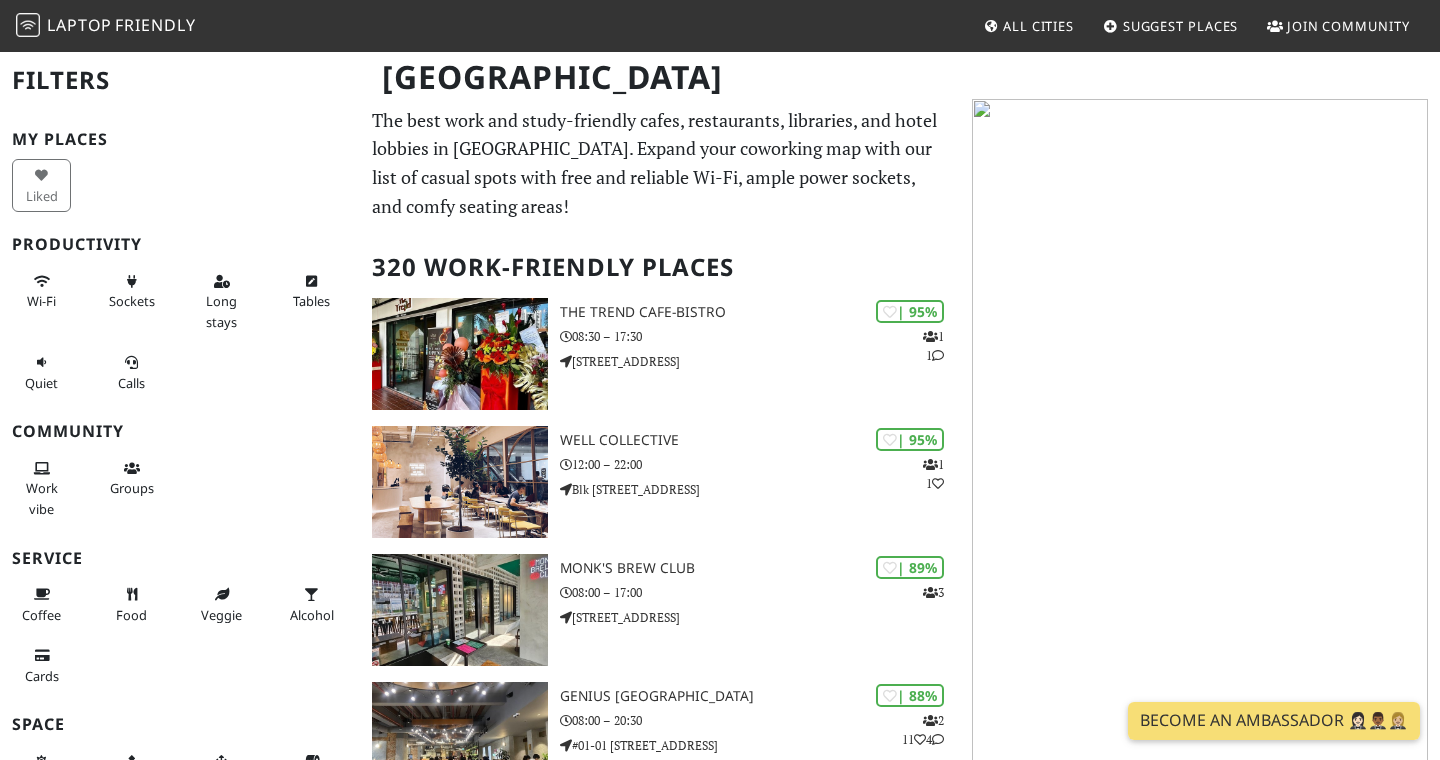 scroll, scrollTop: 0, scrollLeft: 0, axis: both 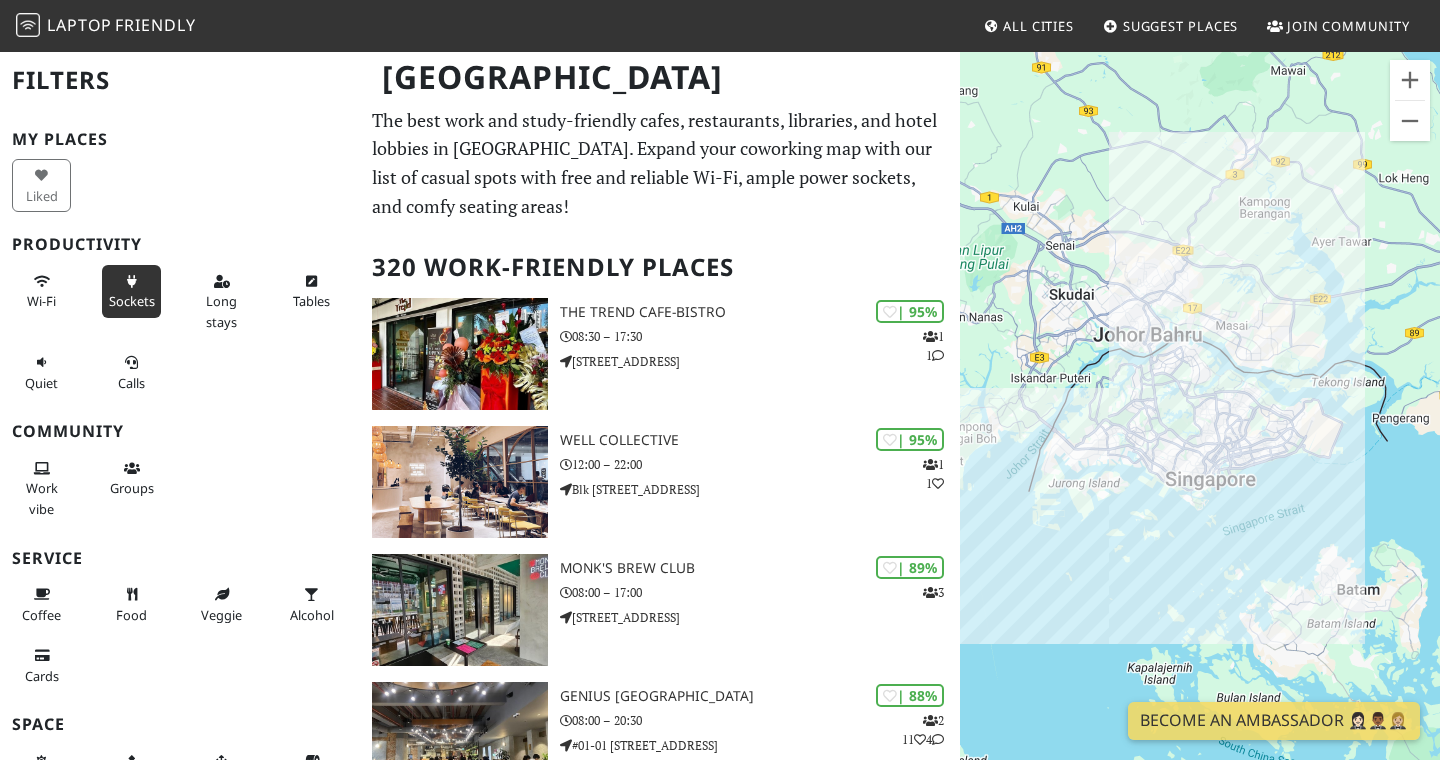 click on "Sockets" at bounding box center [131, 291] 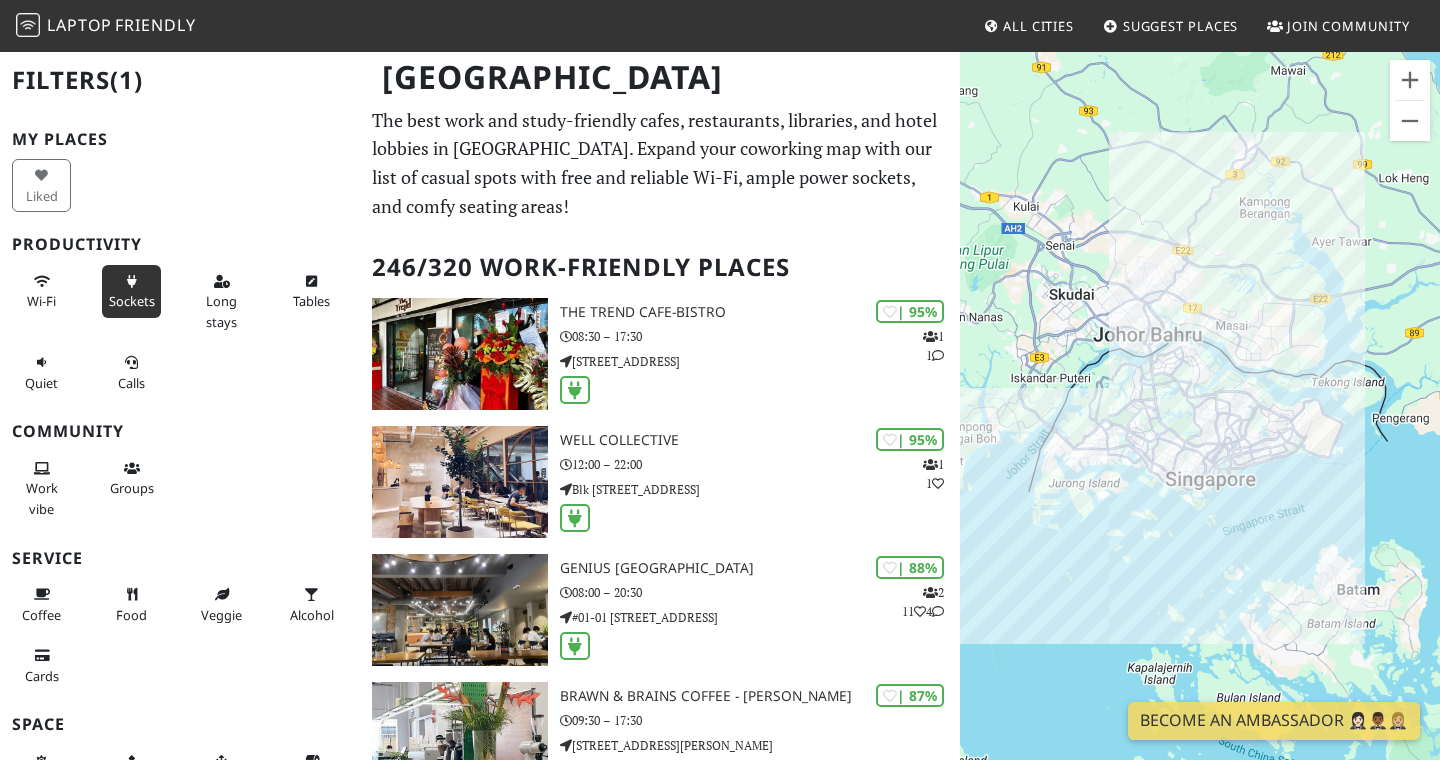 click on "Sockets" at bounding box center [131, 291] 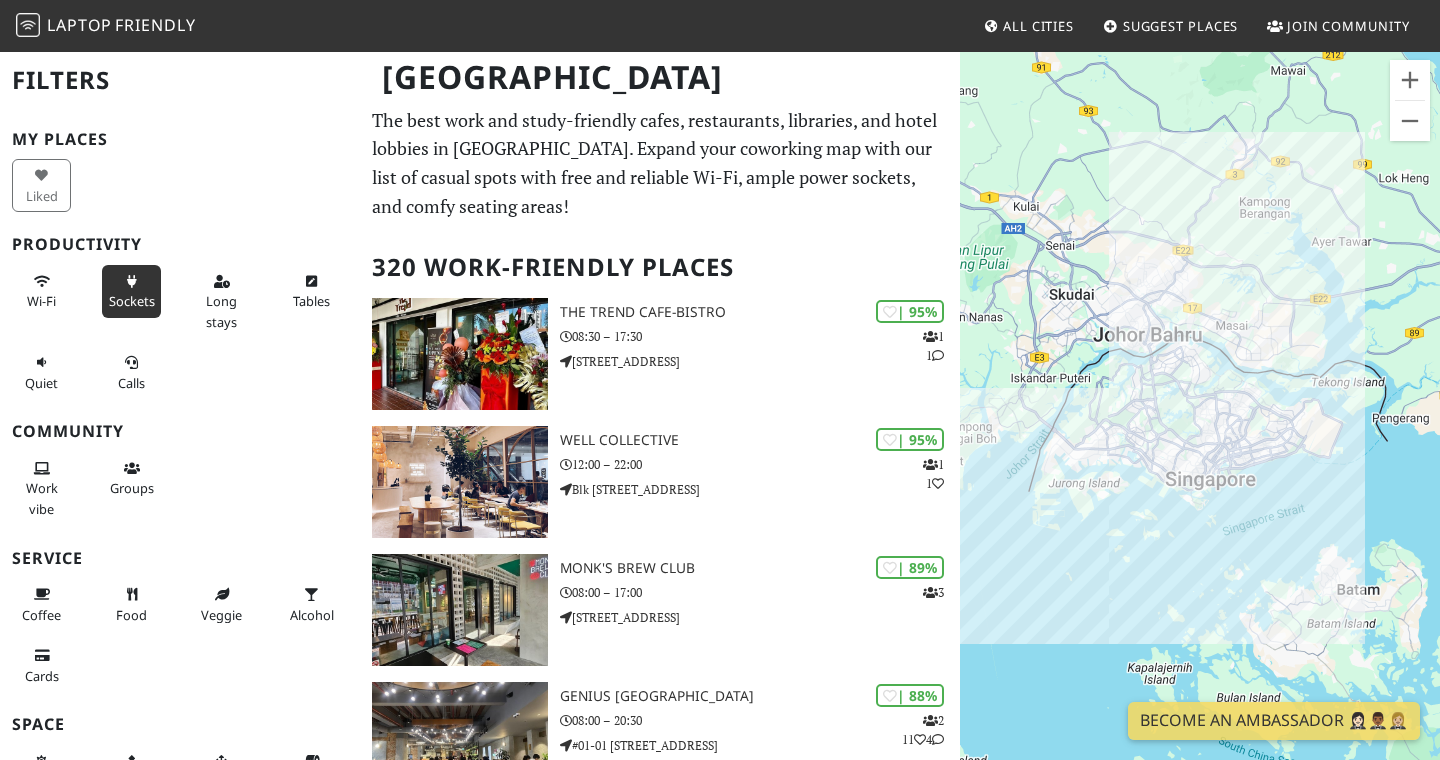 click on "Sockets" at bounding box center (131, 291) 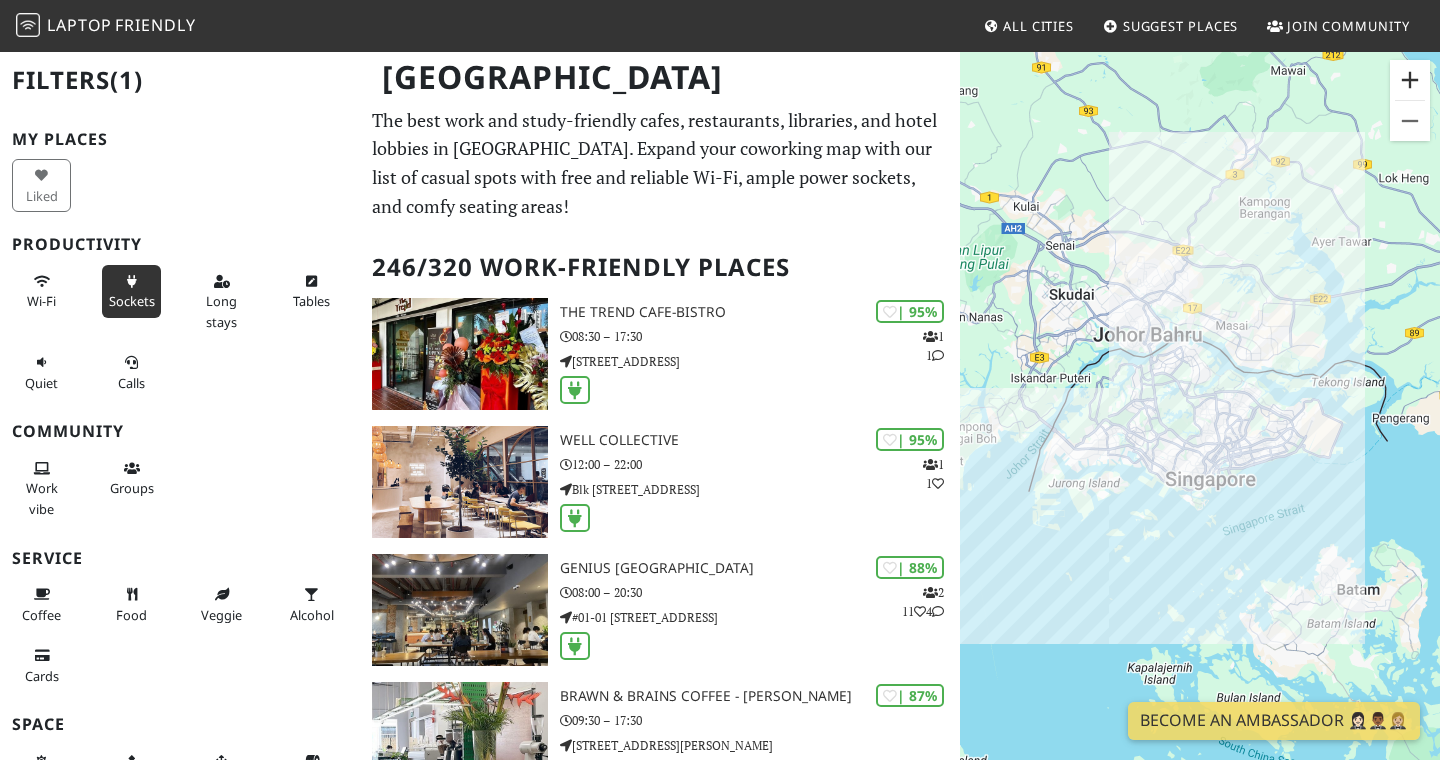 click at bounding box center (1410, 80) 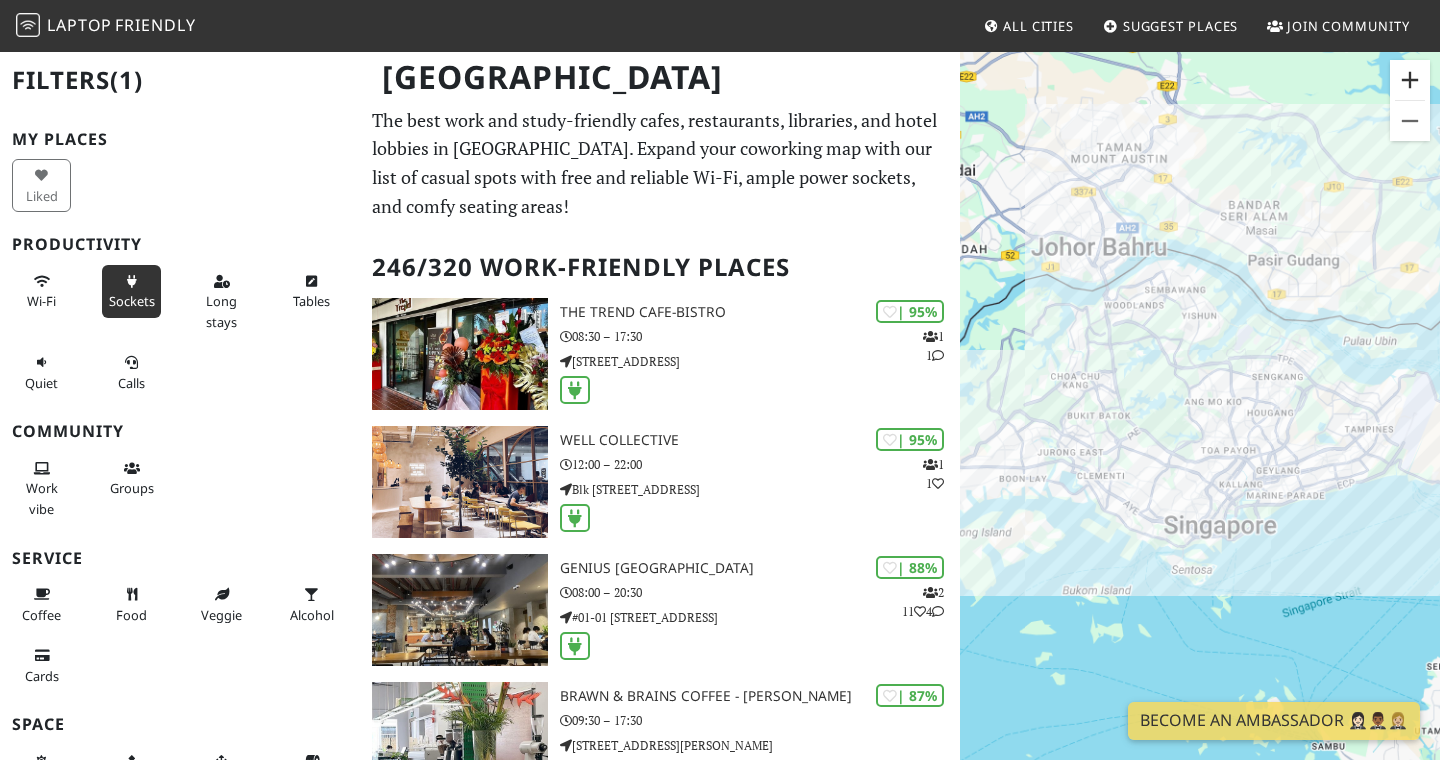 click at bounding box center (1410, 80) 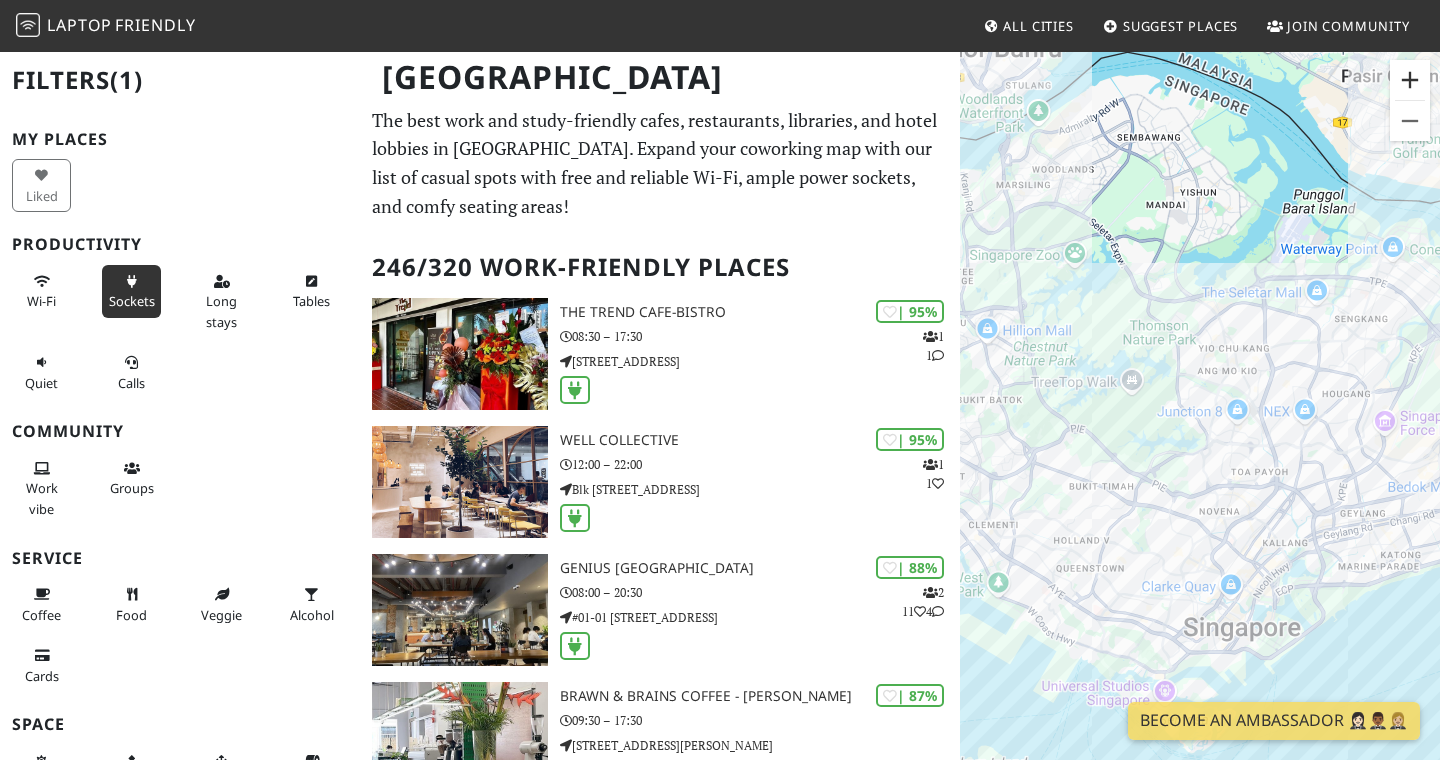 click at bounding box center [1410, 80] 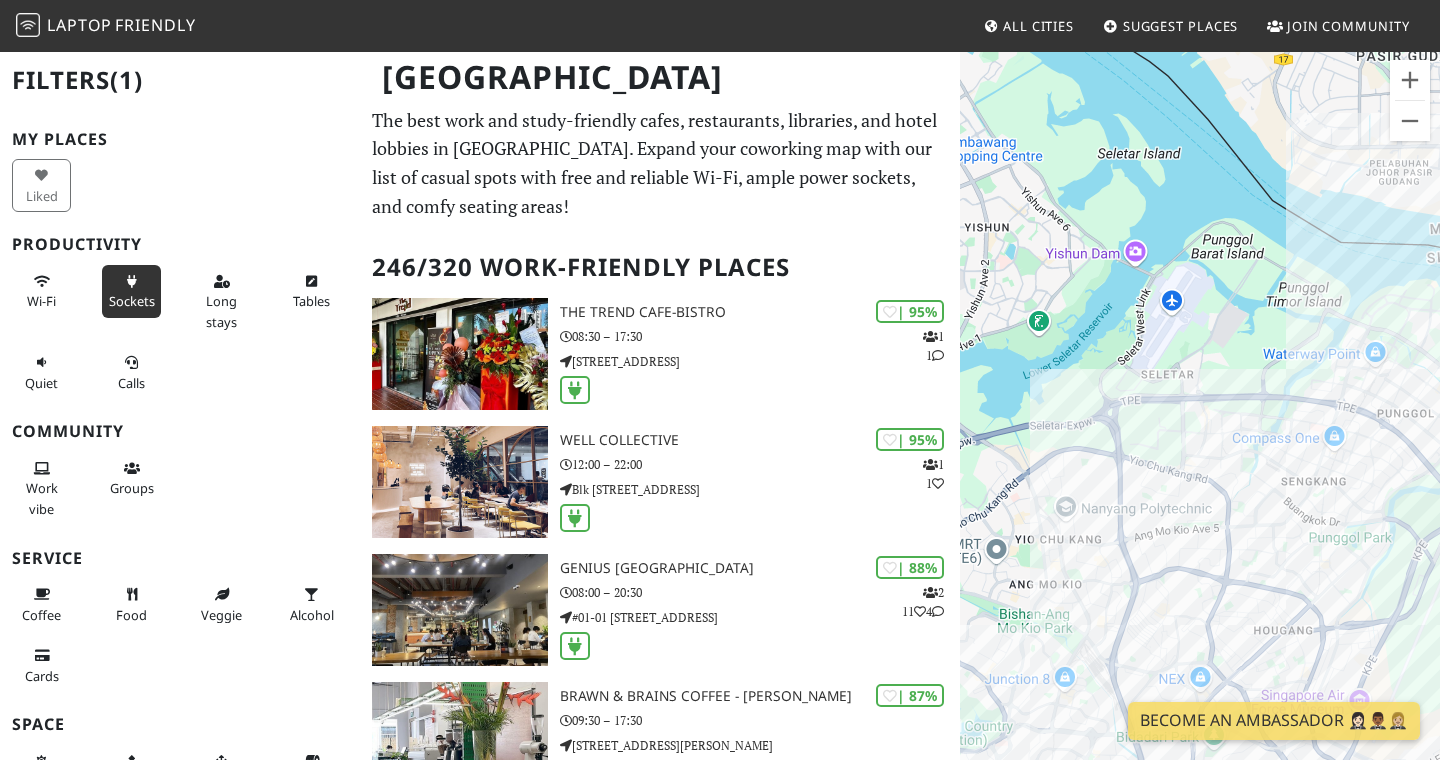 drag, startPoint x: 1315, startPoint y: 332, endPoint x: 1103, endPoint y: 613, distance: 352.00143 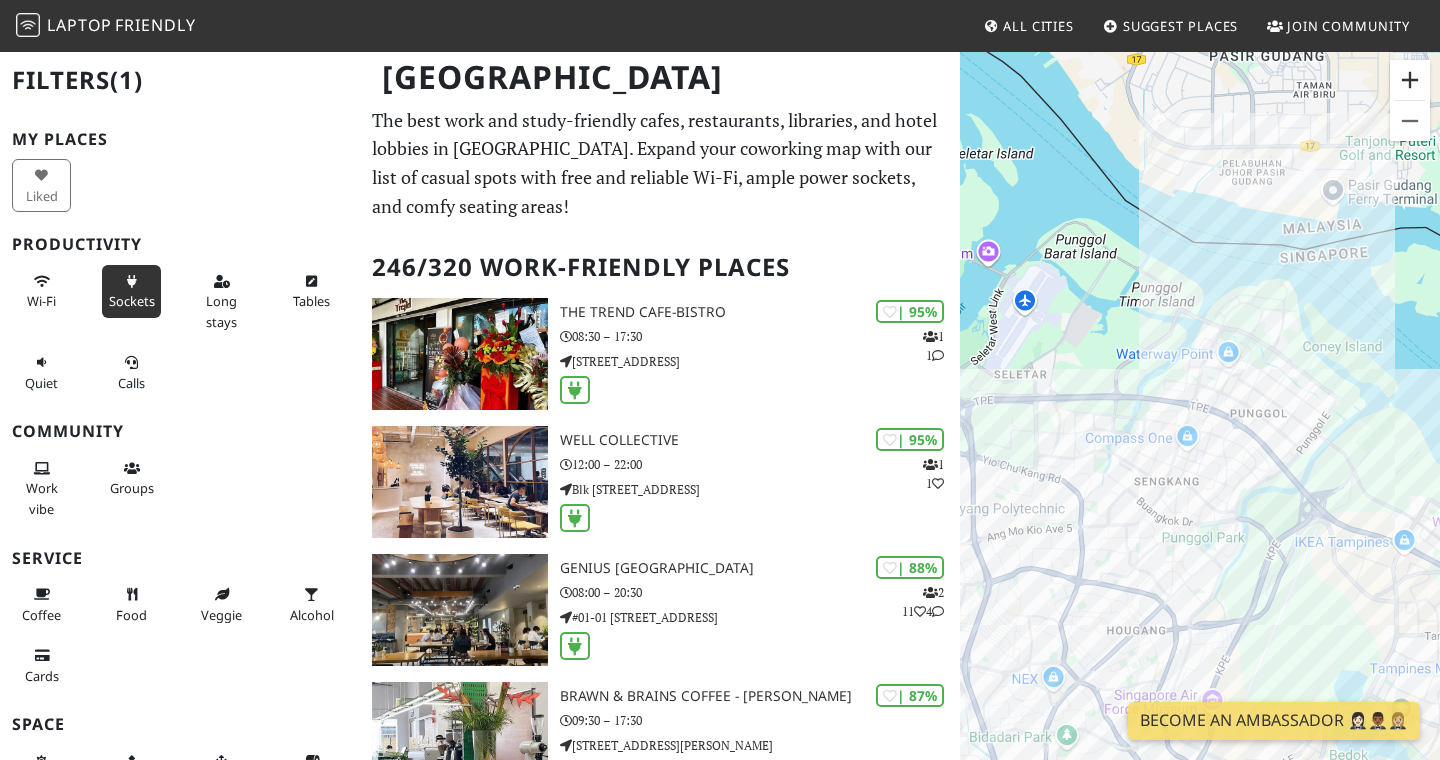 click at bounding box center (1410, 80) 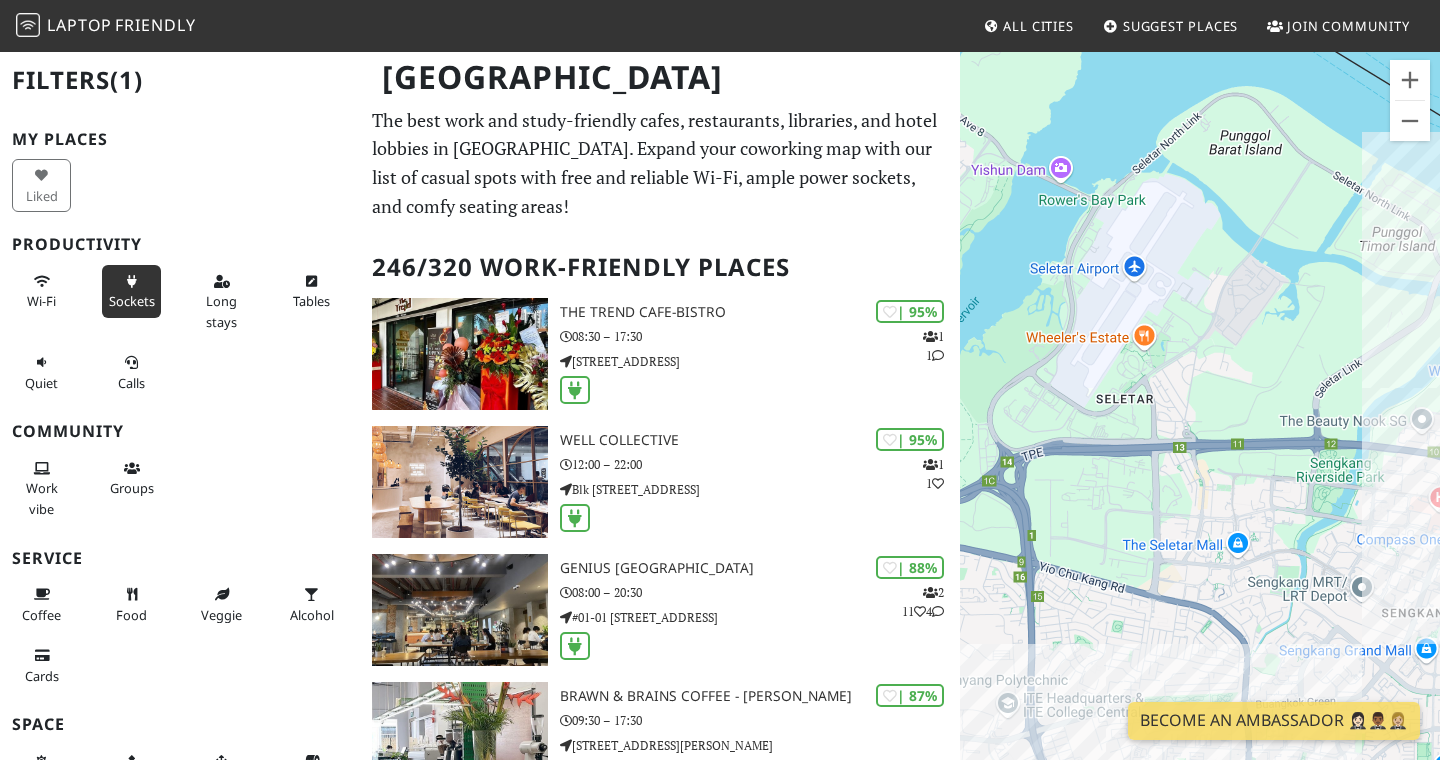 drag, startPoint x: 1138, startPoint y: 349, endPoint x: 1436, endPoint y: 369, distance: 298.67038 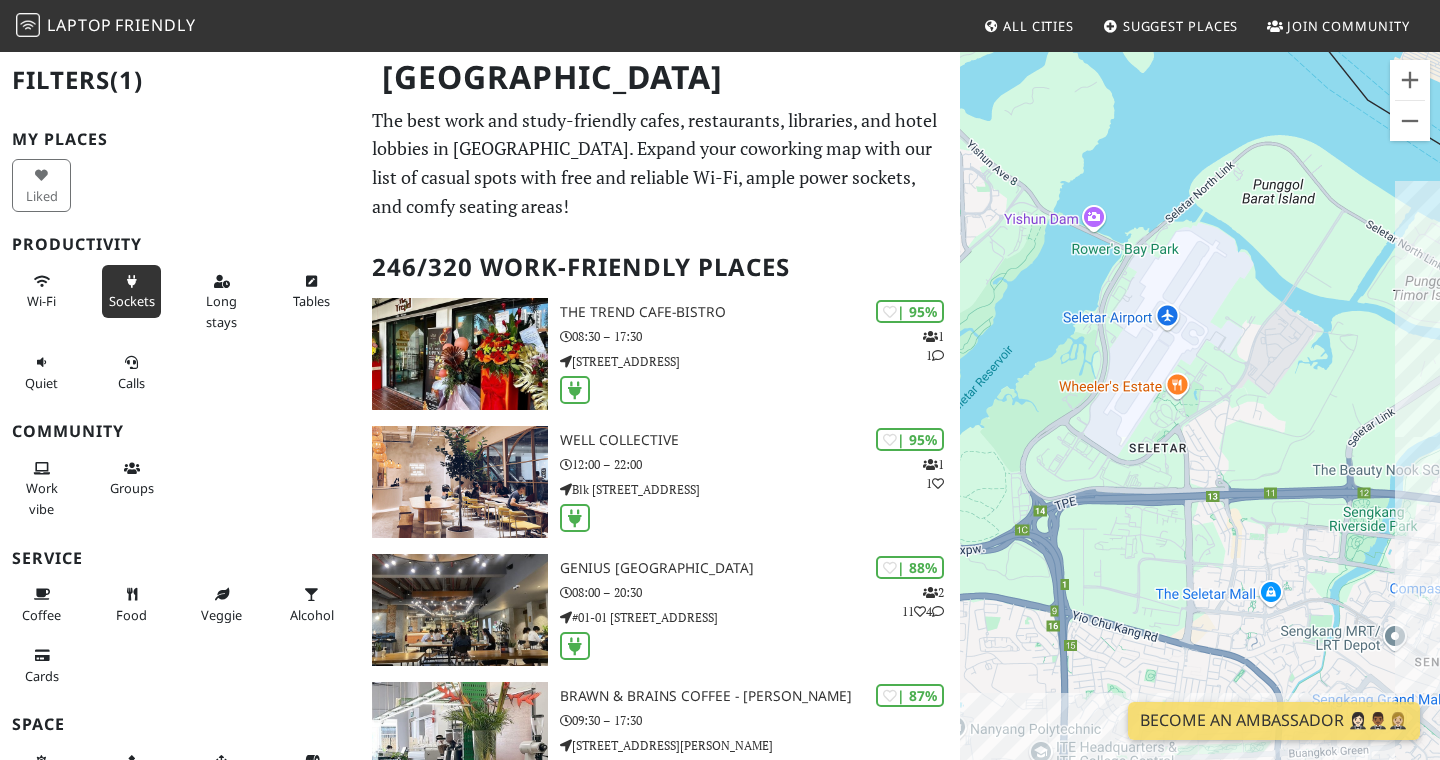 drag, startPoint x: 1167, startPoint y: 302, endPoint x: 1214, endPoint y: 369, distance: 81.84131 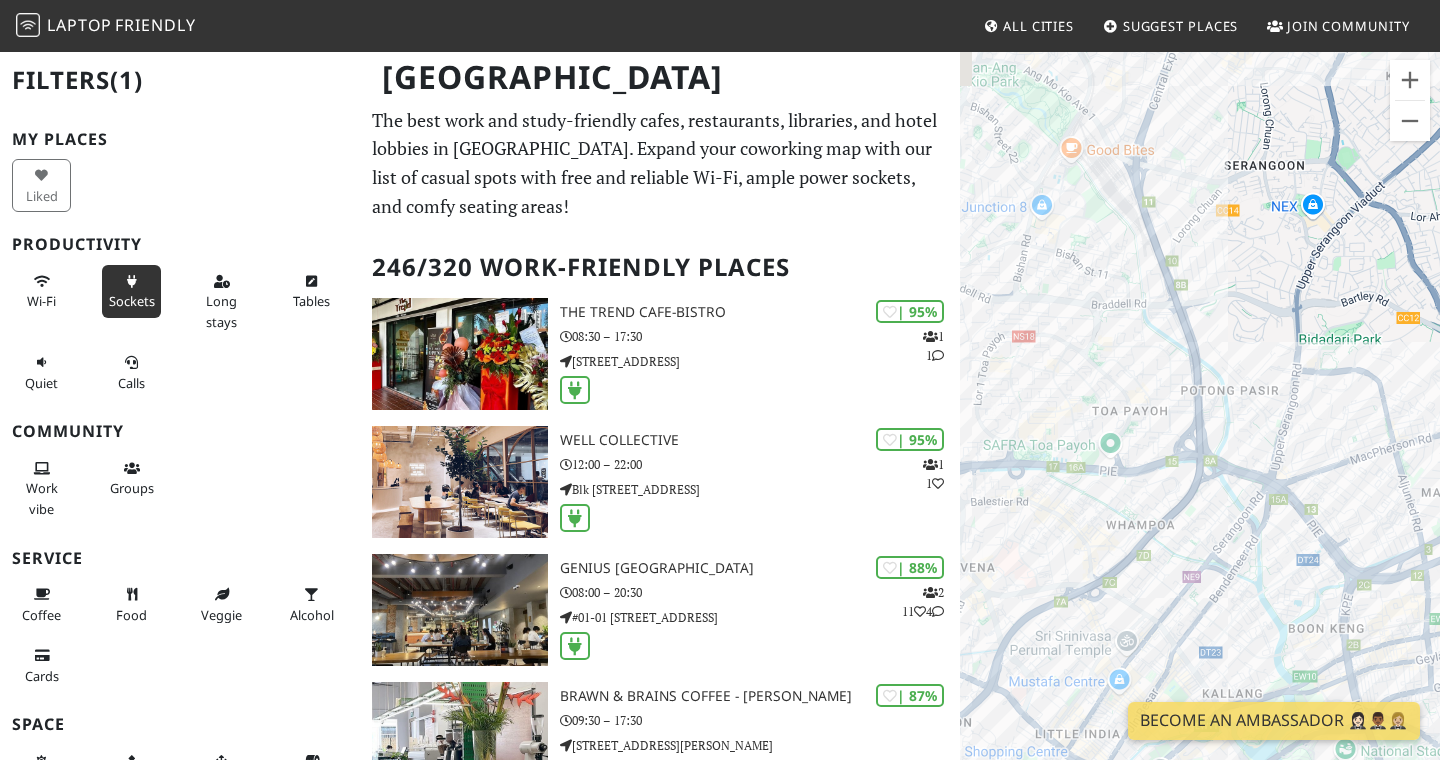 drag, startPoint x: 1188, startPoint y: 373, endPoint x: 1095, endPoint y: 619, distance: 262.9924 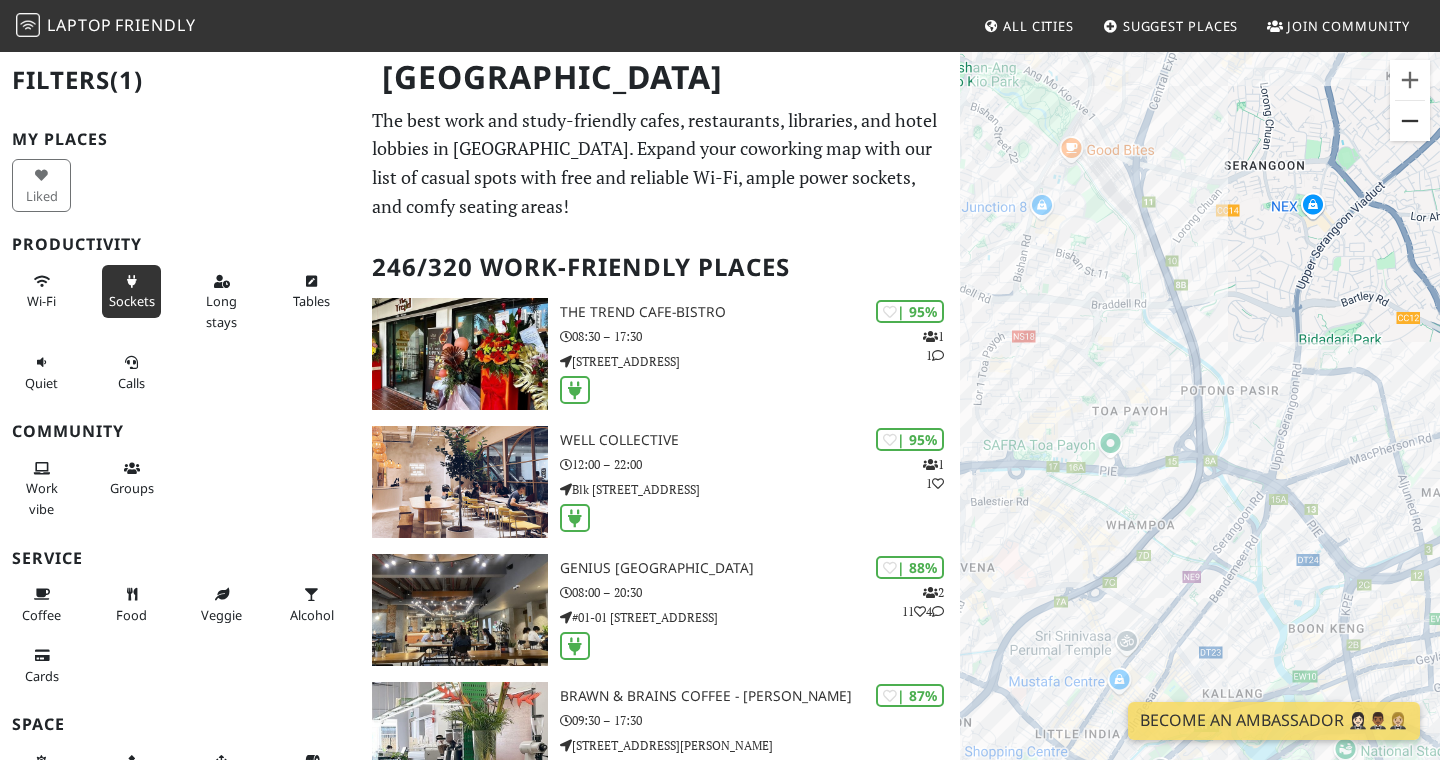 click at bounding box center [1410, 121] 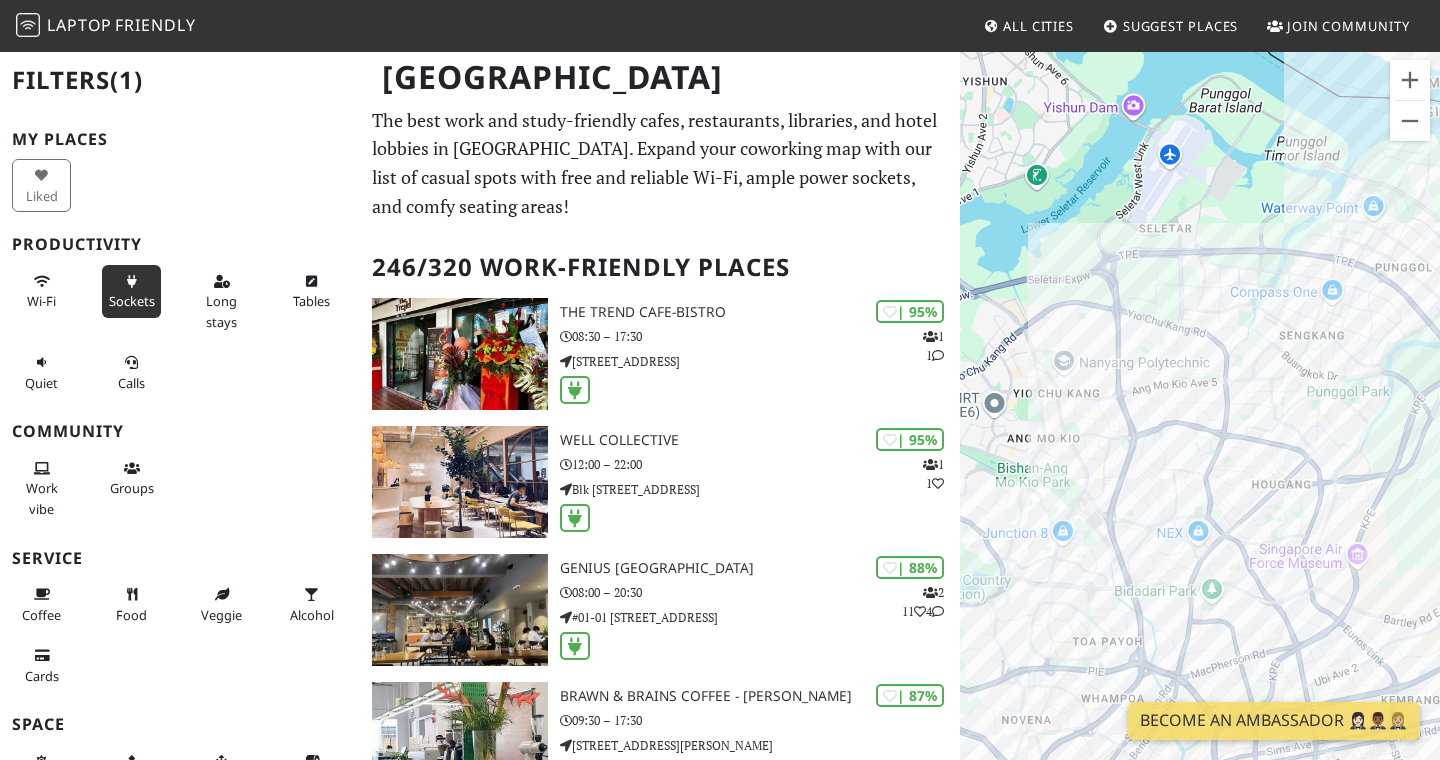 drag, startPoint x: 1123, startPoint y: 195, endPoint x: 1060, endPoint y: 440, distance: 252.97035 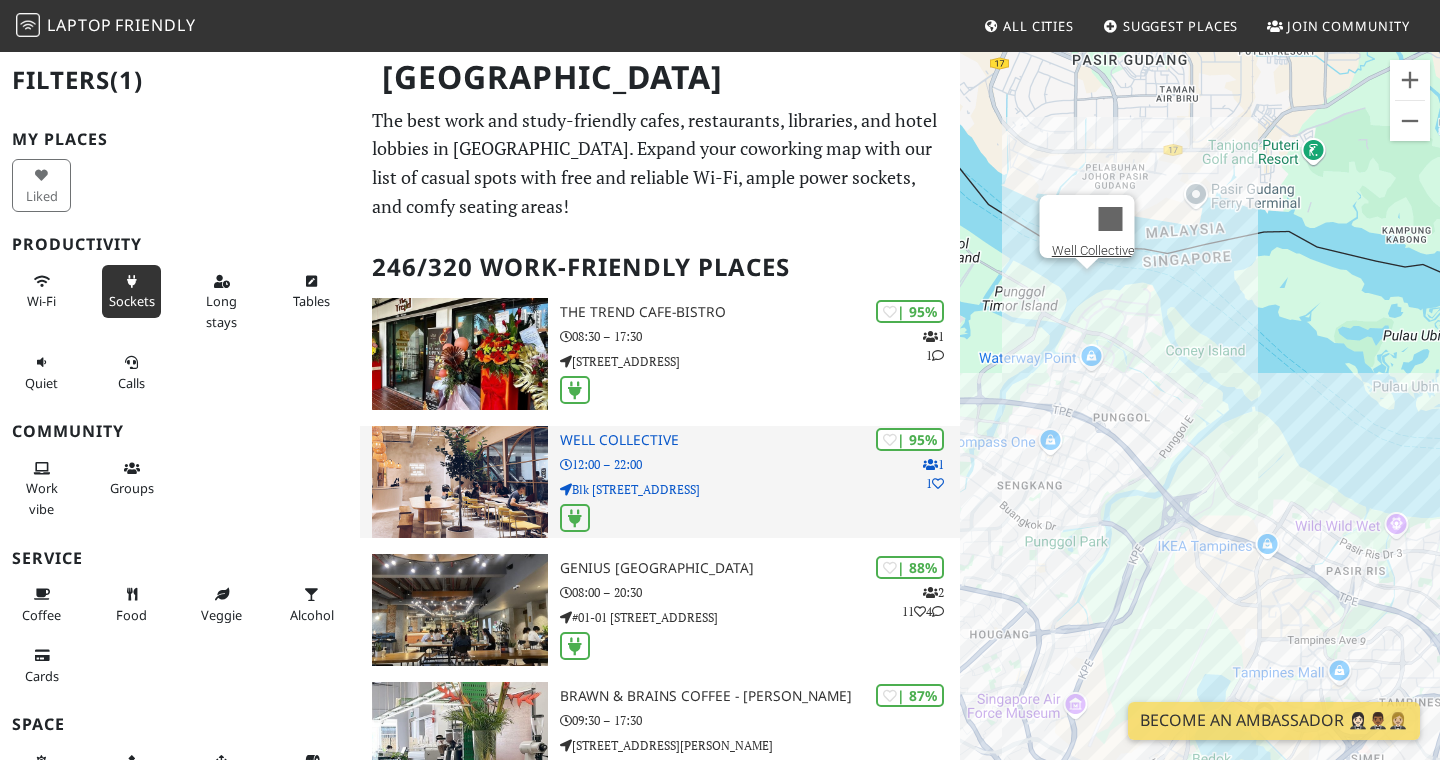 drag, startPoint x: 1215, startPoint y: 321, endPoint x: 882, endPoint y: 440, distance: 353.62408 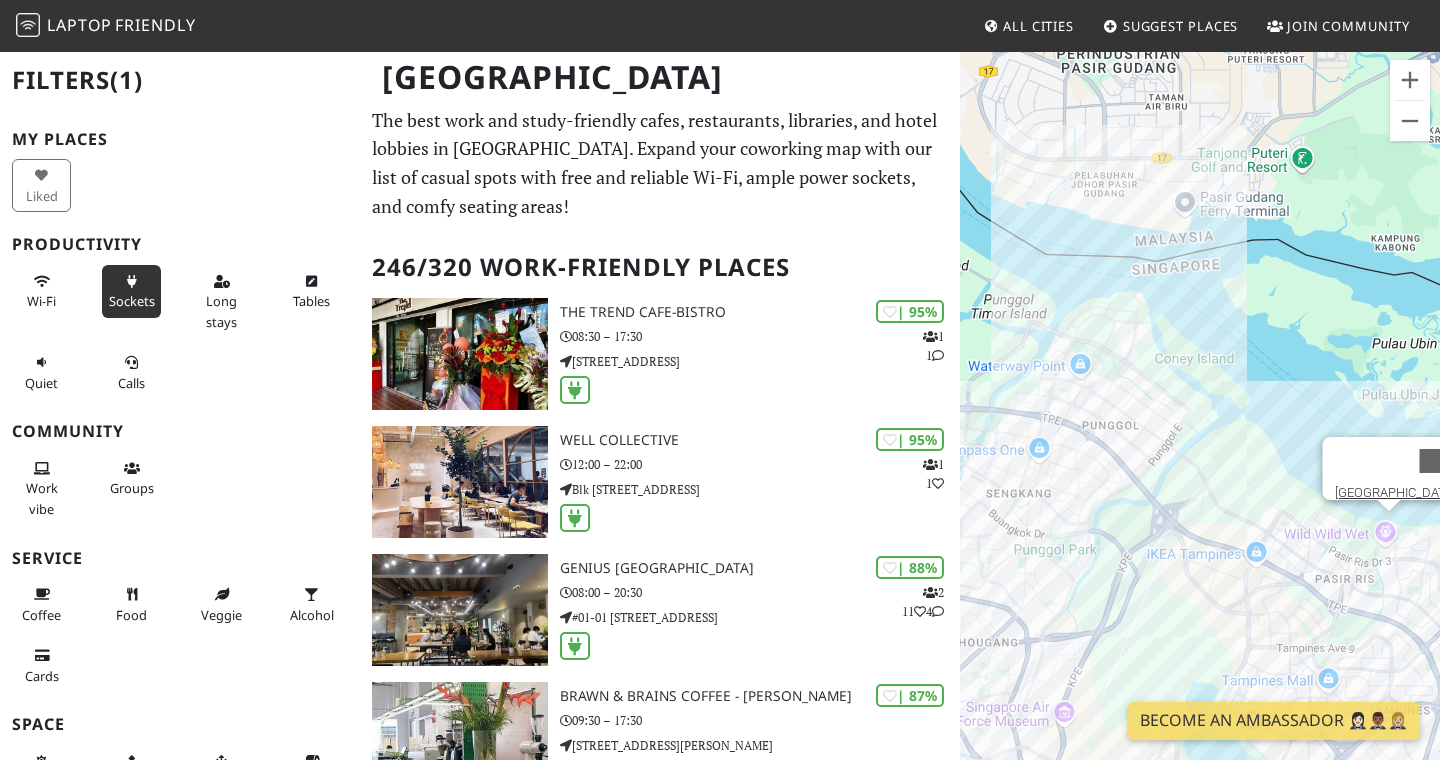 click on "To navigate, press the arrow keys. [GEOGRAPHIC_DATA]" at bounding box center (1200, 430) 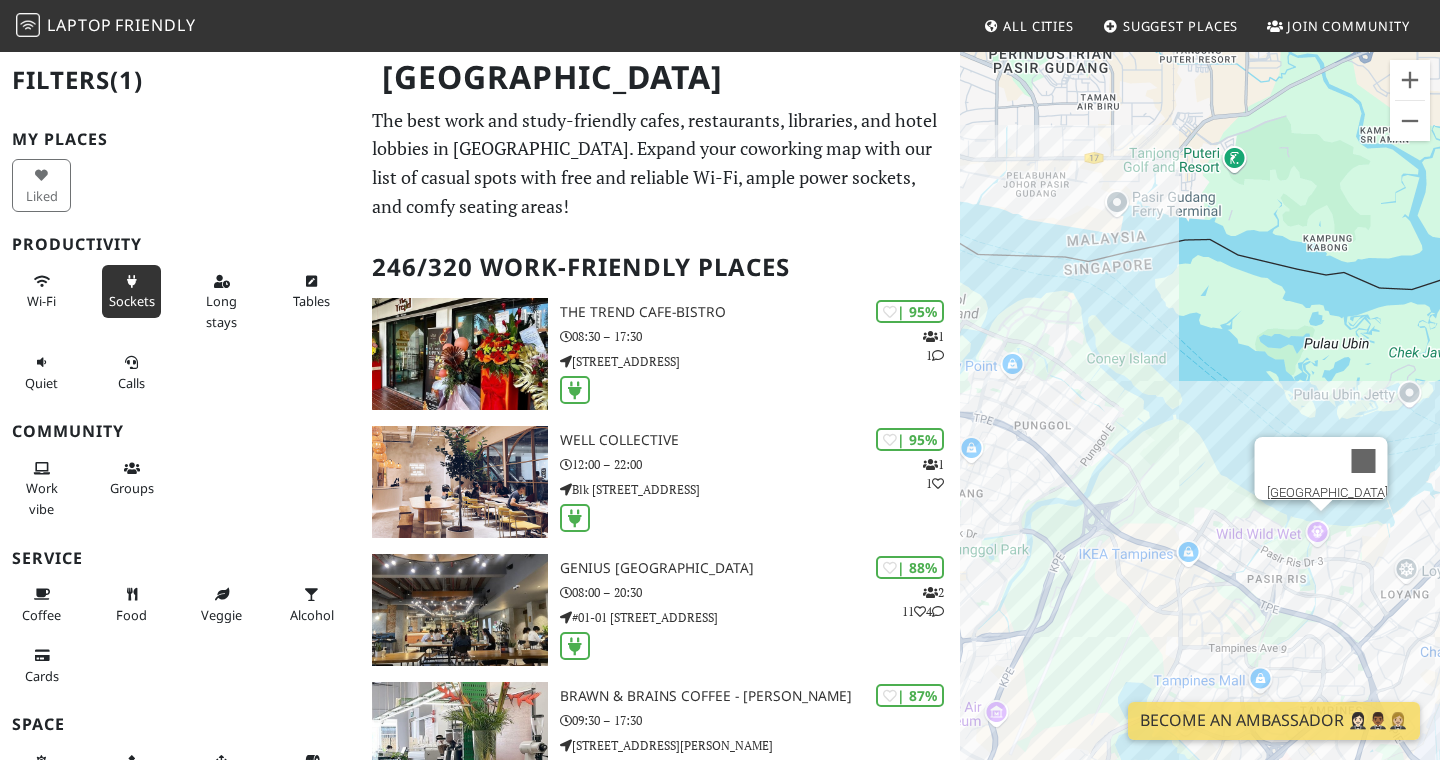 click on "To navigate, press the arrow keys. [GEOGRAPHIC_DATA]" at bounding box center [1200, 430] 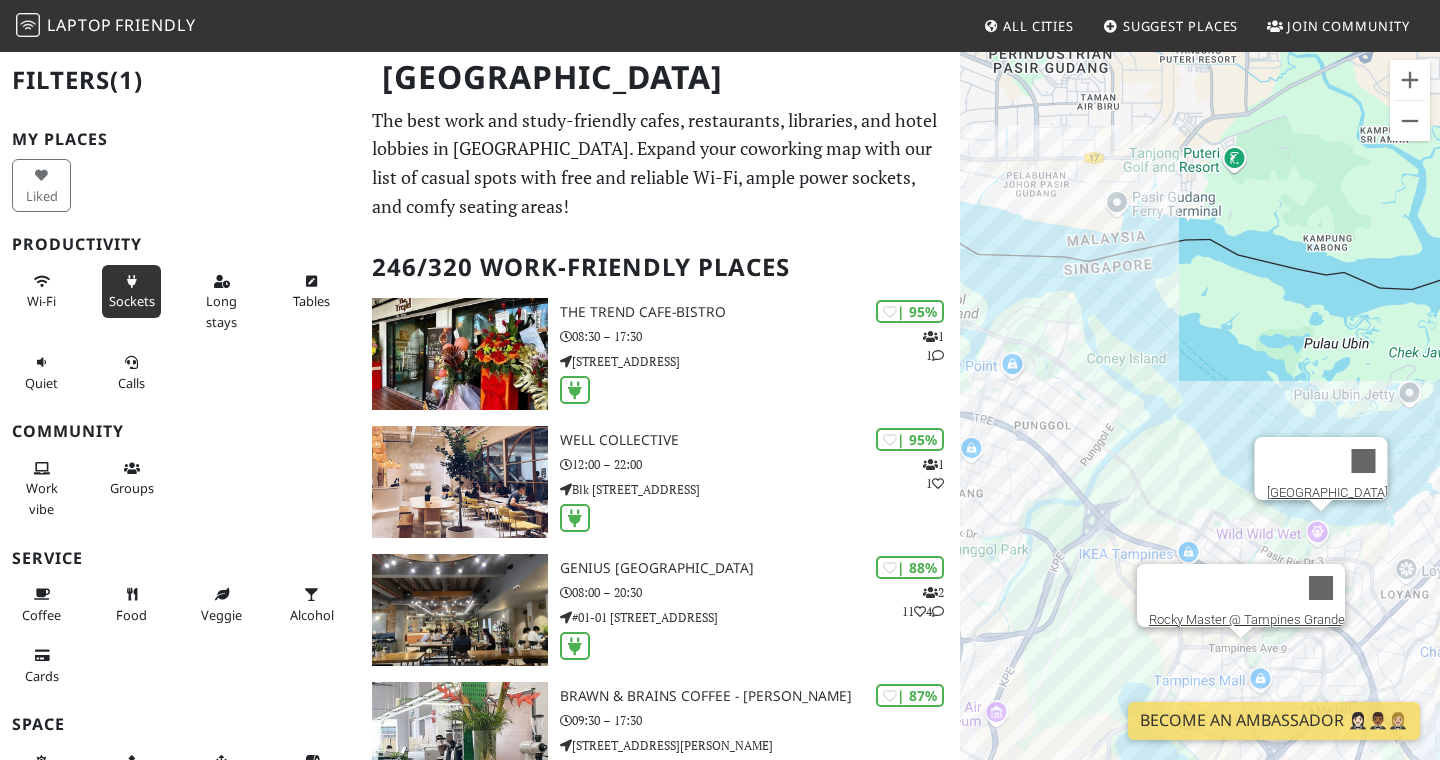click on "To navigate, press the arrow keys. [GEOGRAPHIC_DATA] Rocky Master @ [GEOGRAPHIC_DATA]" at bounding box center (1200, 430) 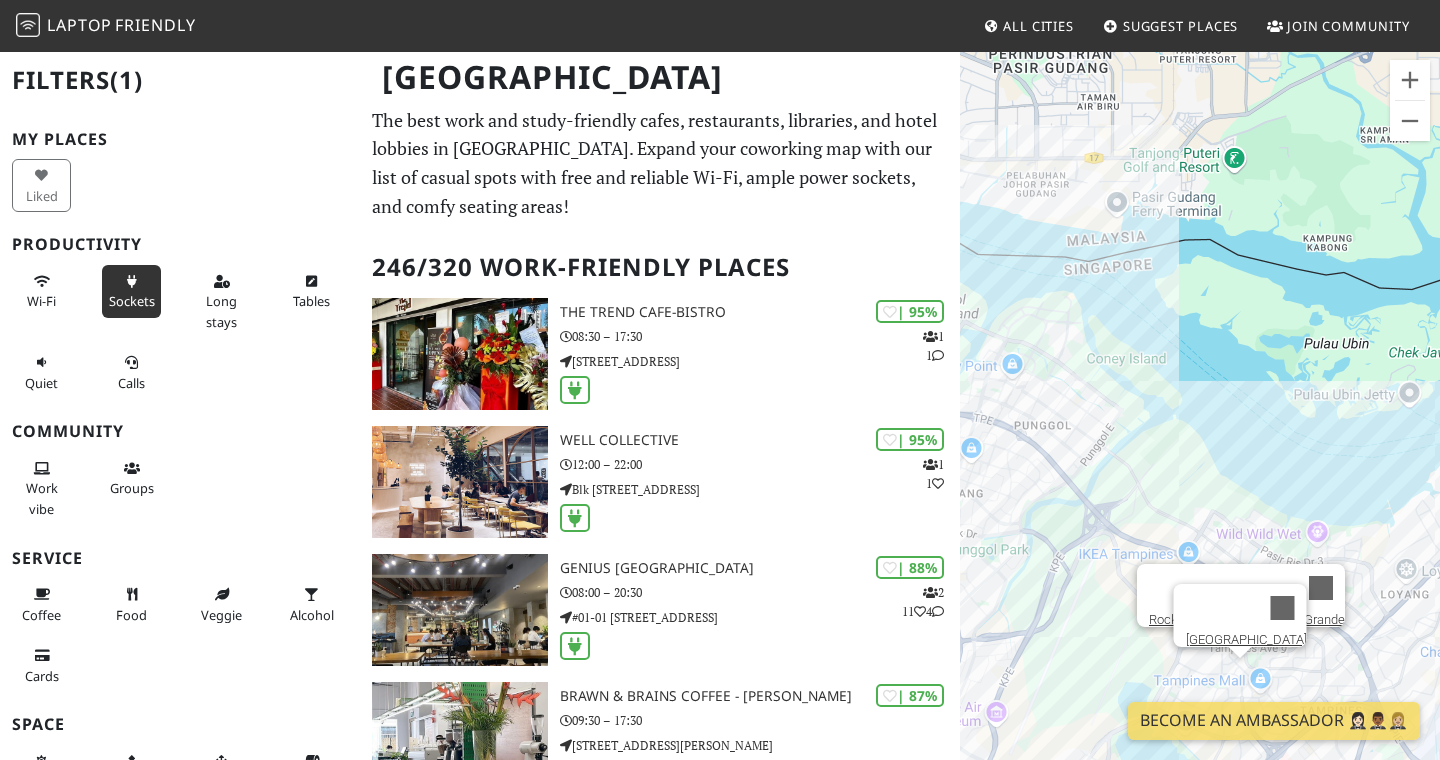 click on "To navigate, press the arrow keys. Rocky Master @ [GEOGRAPHIC_DATA]" at bounding box center (1200, 430) 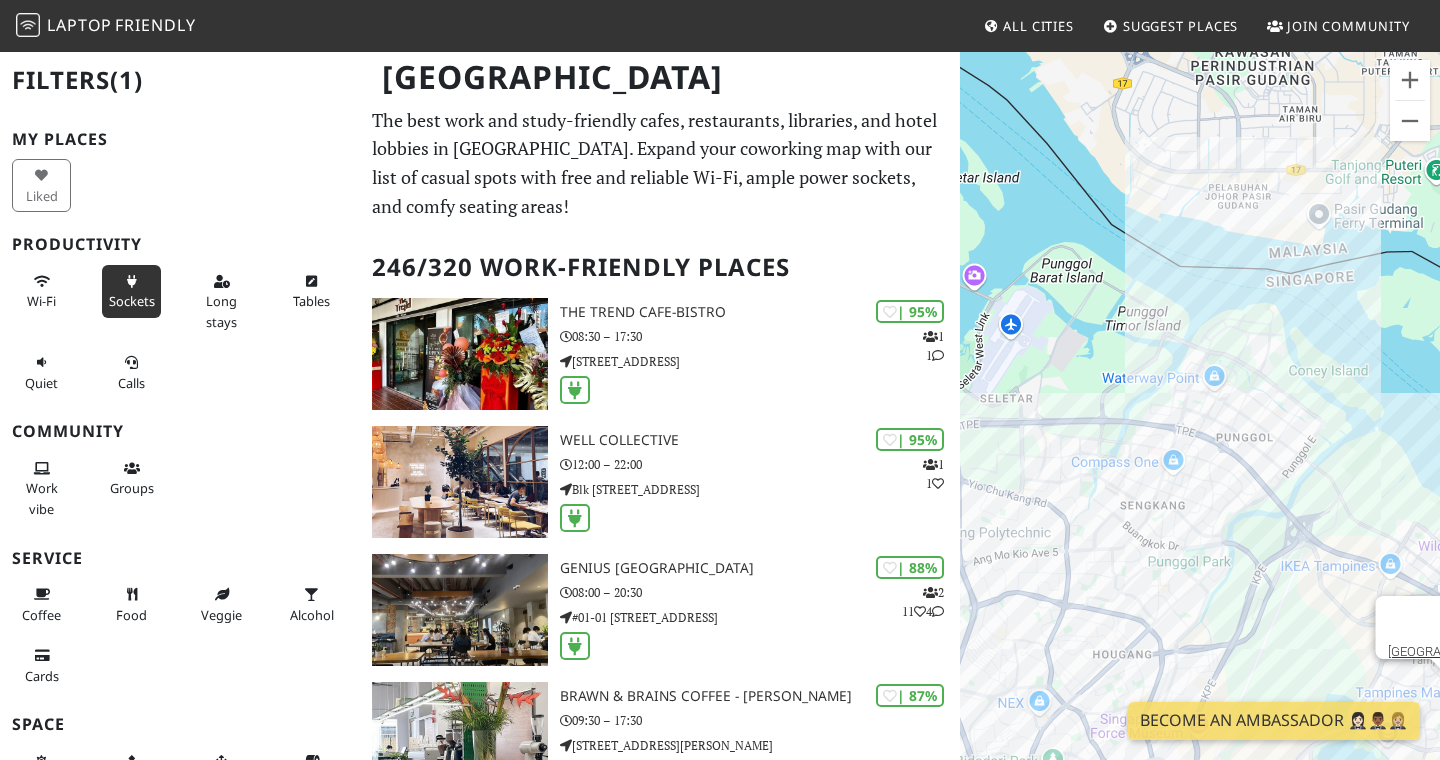 drag, startPoint x: 1143, startPoint y: 391, endPoint x: 1439, endPoint y: 422, distance: 297.6189 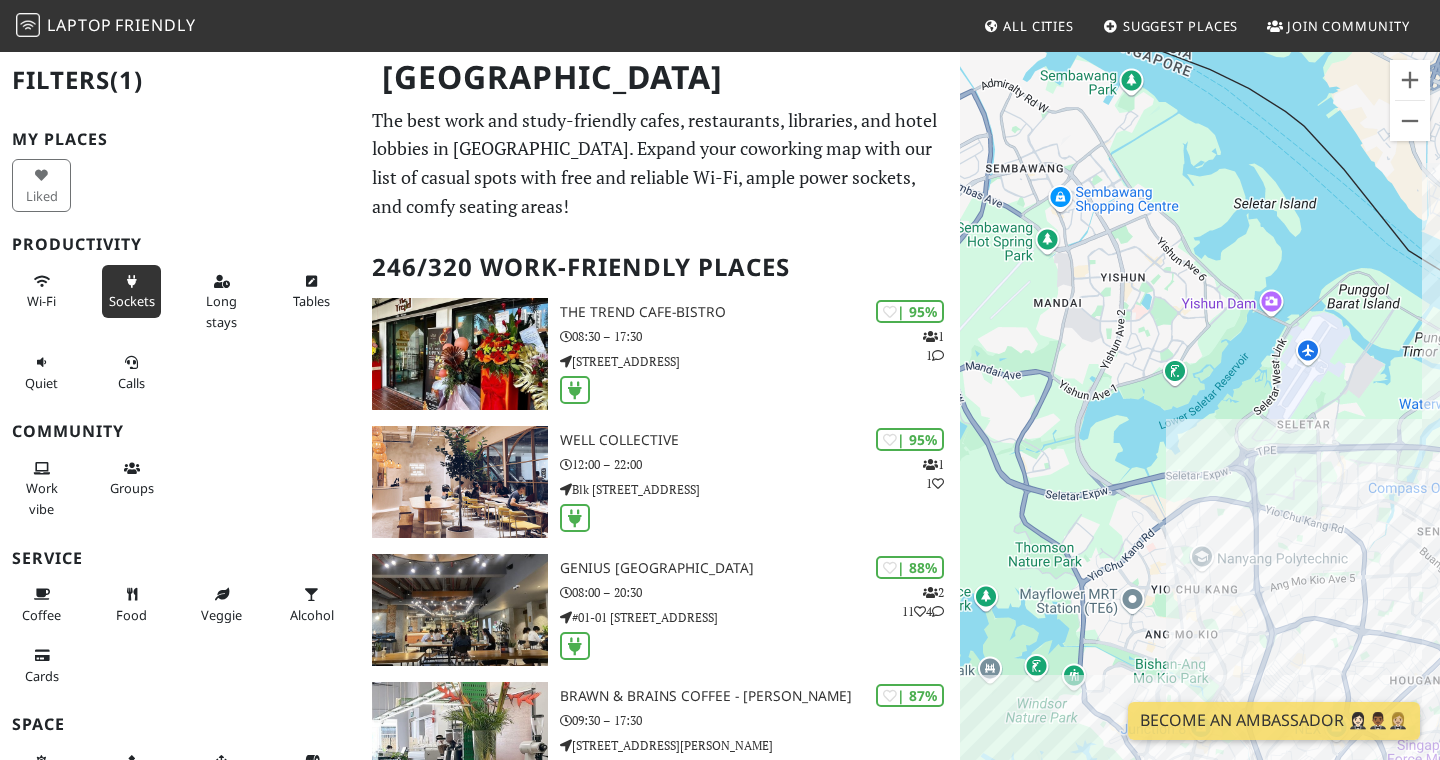 drag, startPoint x: 1126, startPoint y: 305, endPoint x: 1368, endPoint y: 305, distance: 242 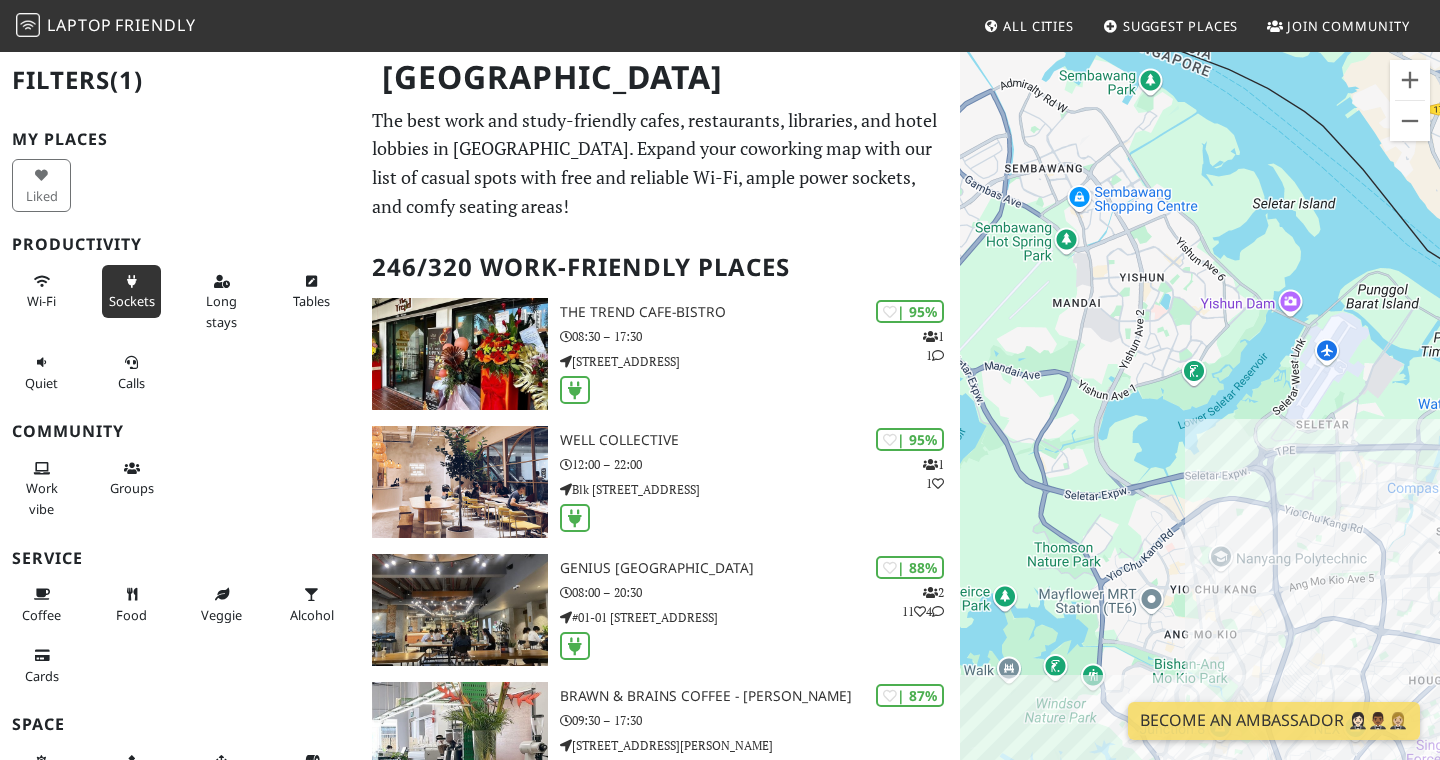 click on "To navigate, press the arrow keys. [GEOGRAPHIC_DATA]" at bounding box center (1200, 430) 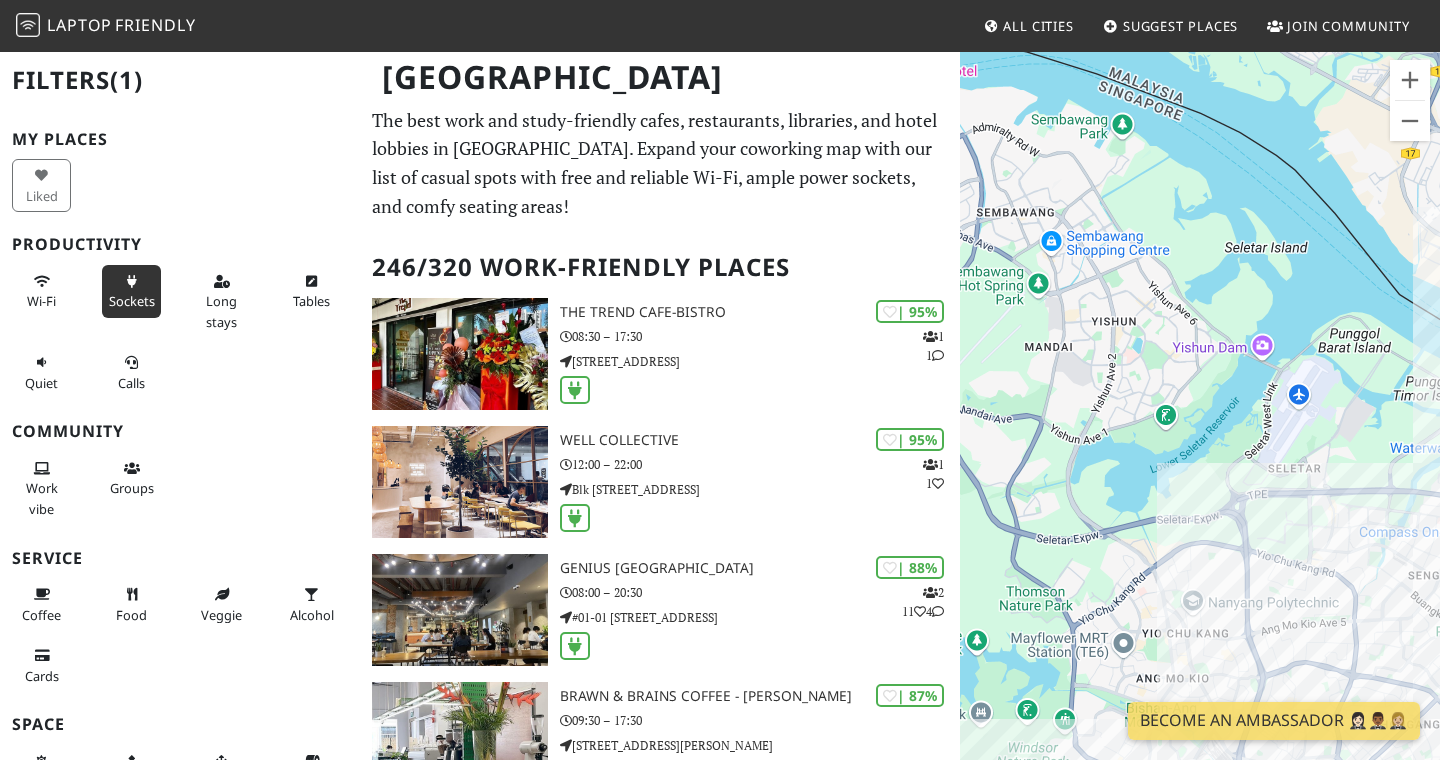 drag, startPoint x: 1380, startPoint y: 382, endPoint x: 1336, endPoint y: 448, distance: 79.32213 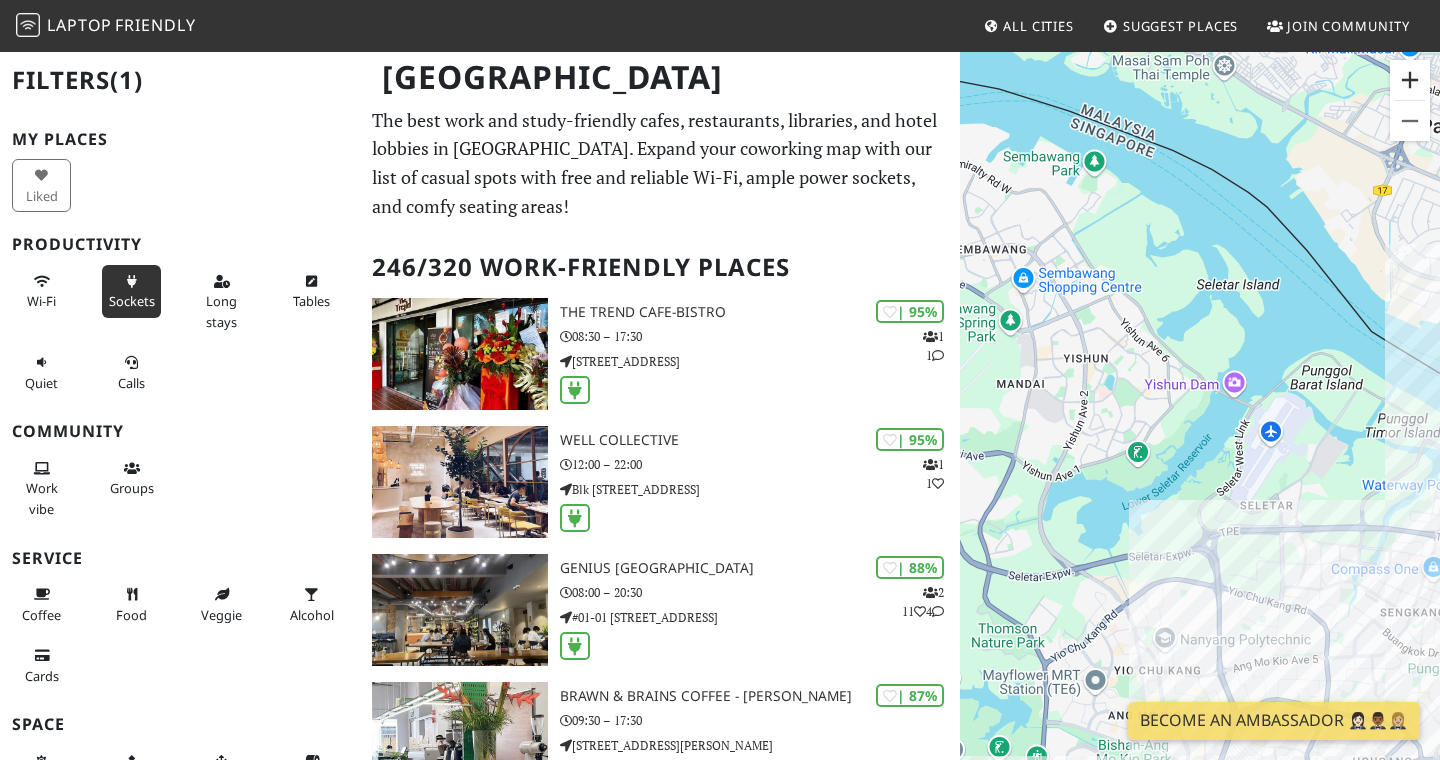 click at bounding box center [1410, 80] 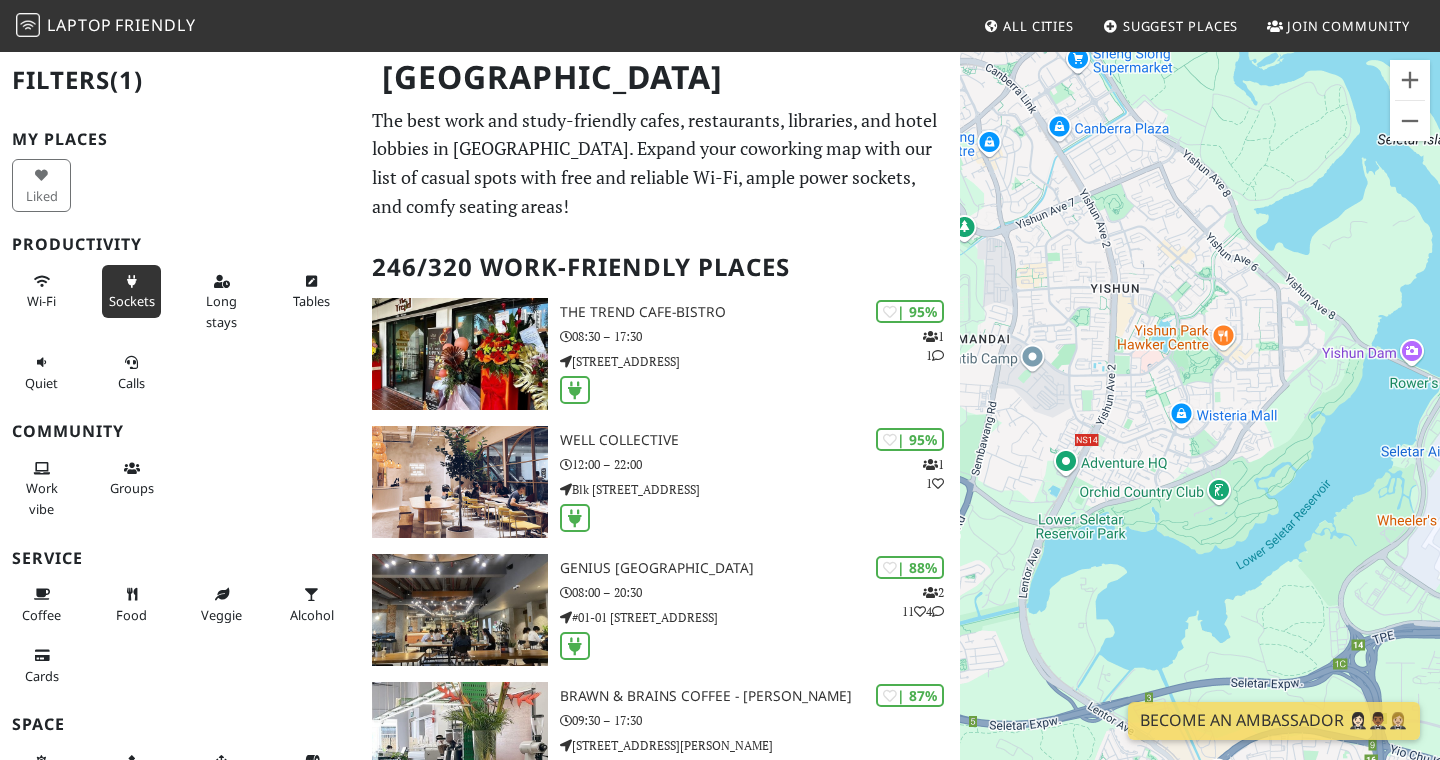 drag, startPoint x: 1194, startPoint y: 476, endPoint x: 1350, endPoint y: 478, distance: 156.01282 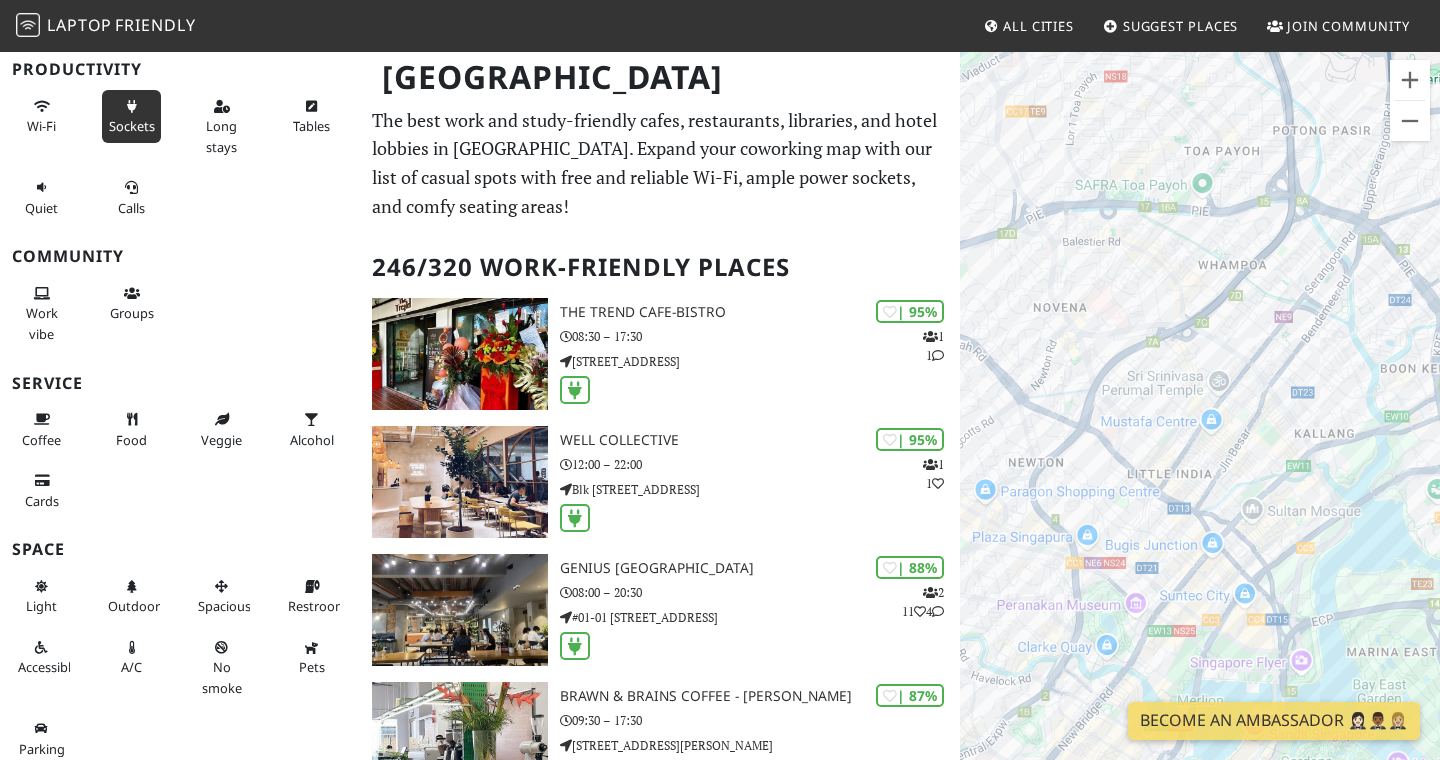 scroll, scrollTop: 184, scrollLeft: 0, axis: vertical 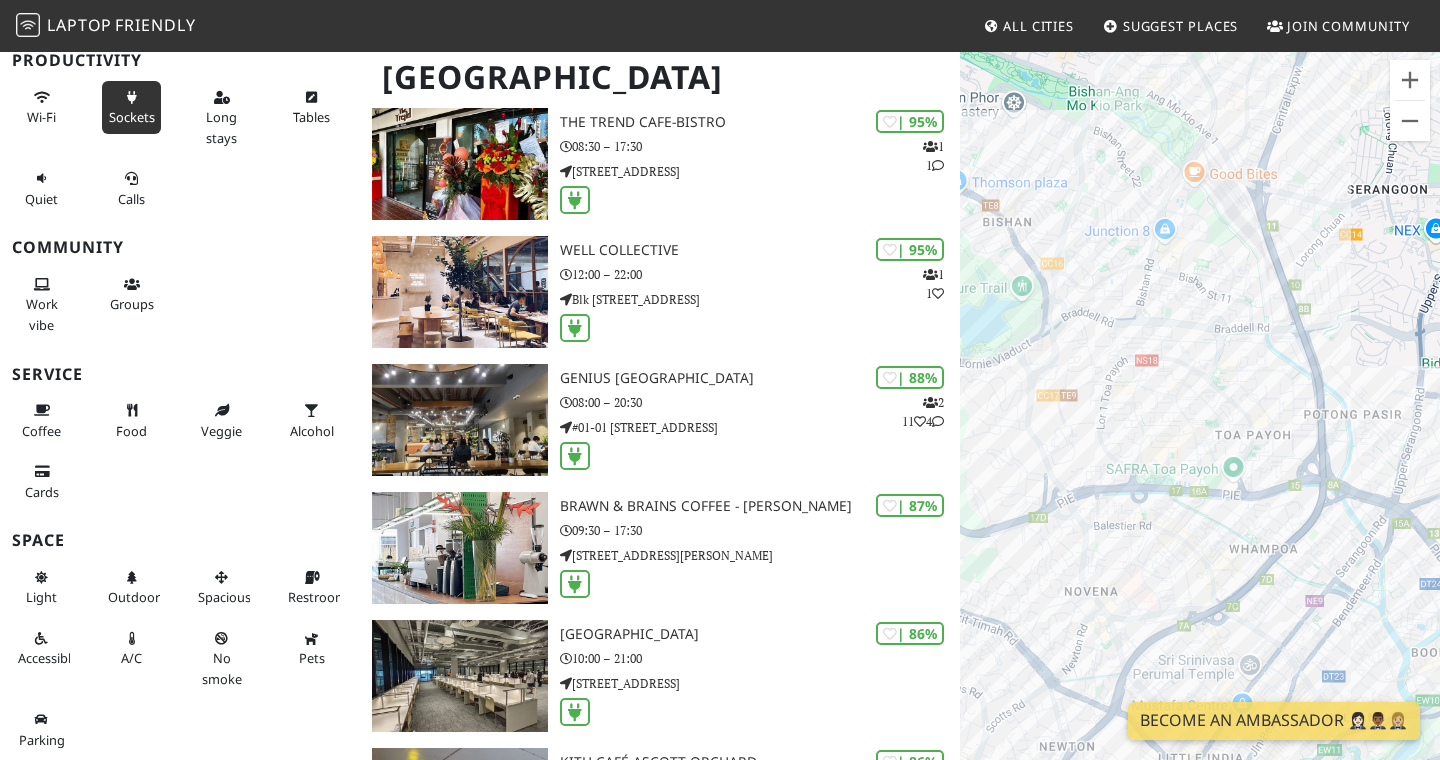 drag, startPoint x: 1232, startPoint y: 434, endPoint x: 1271, endPoint y: 757, distance: 325.34598 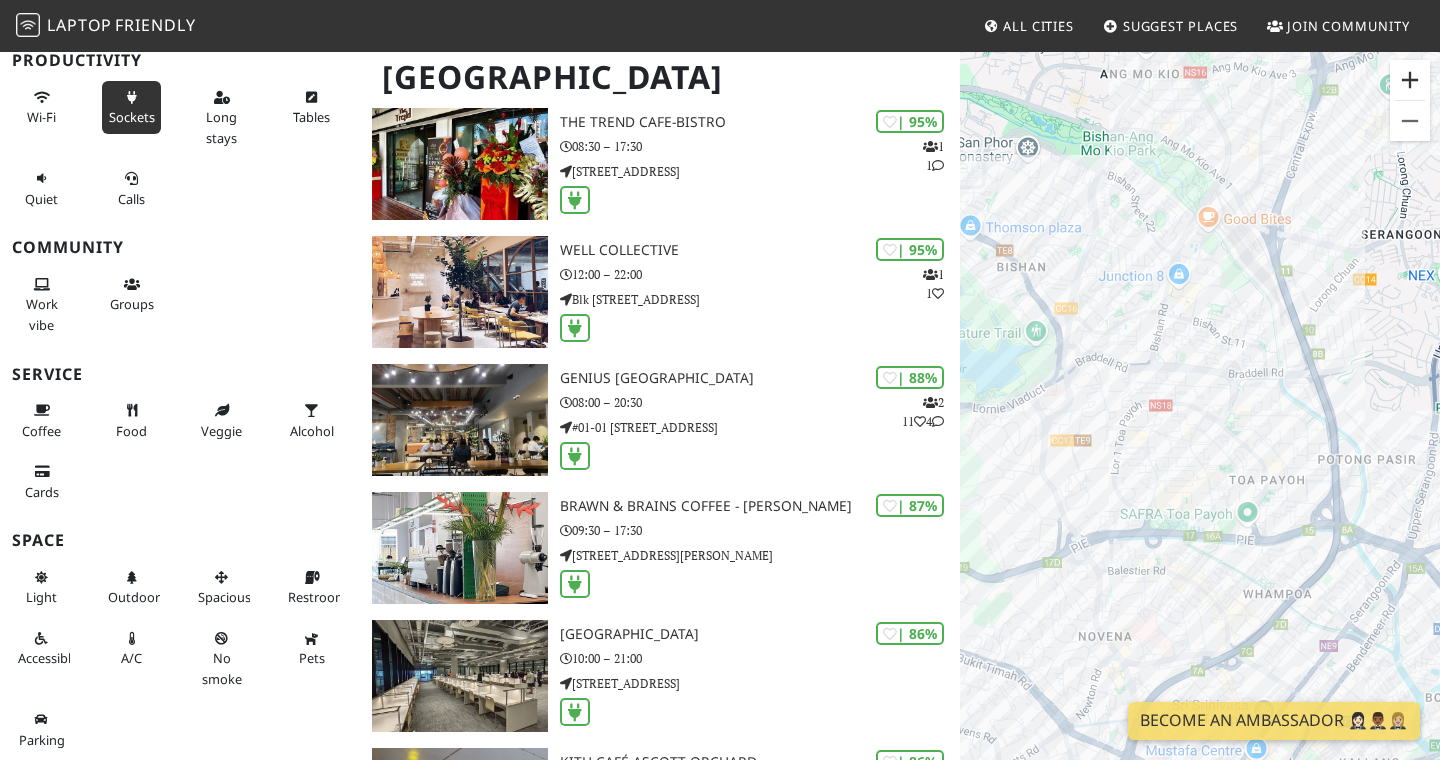 click at bounding box center (1410, 80) 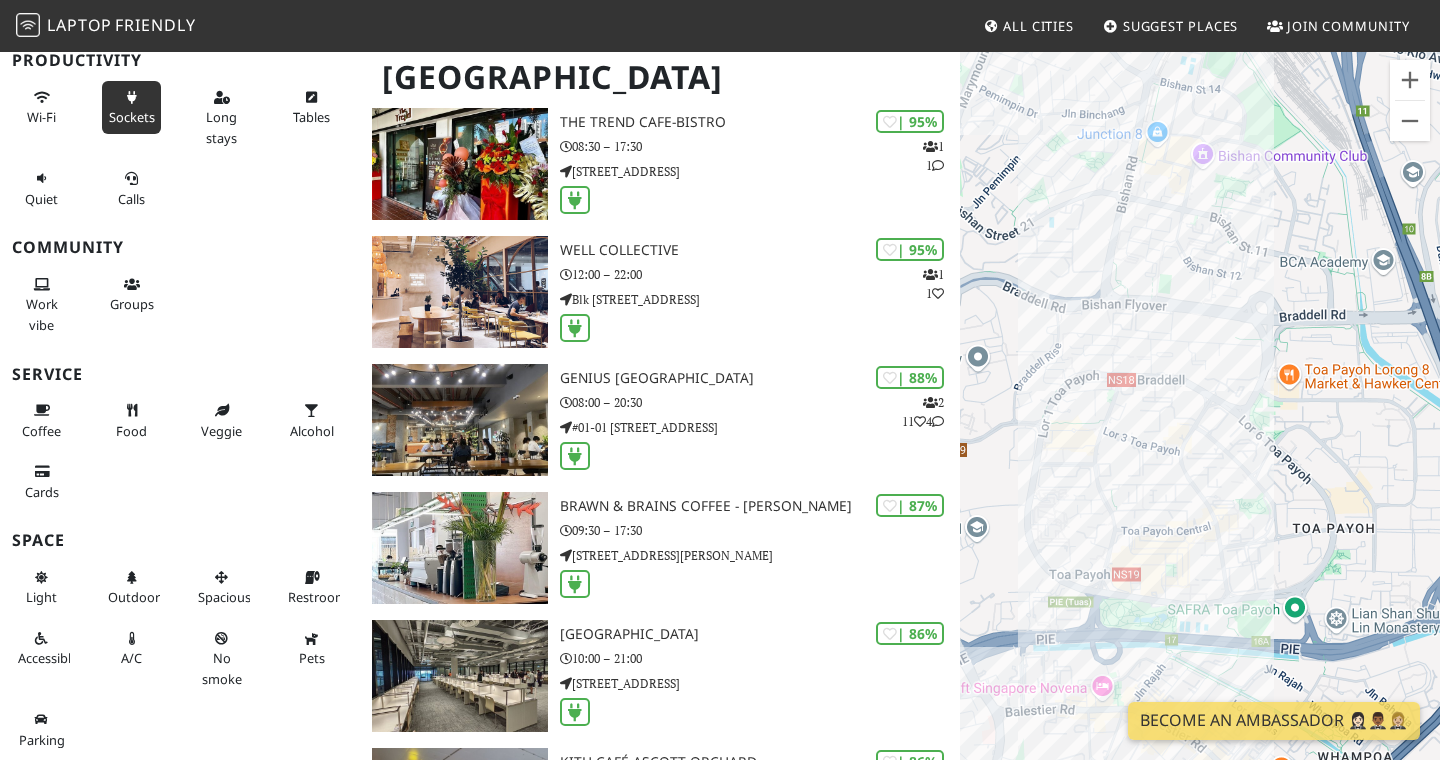 drag, startPoint x: 1217, startPoint y: 154, endPoint x: 1218, endPoint y: 627, distance: 473.00107 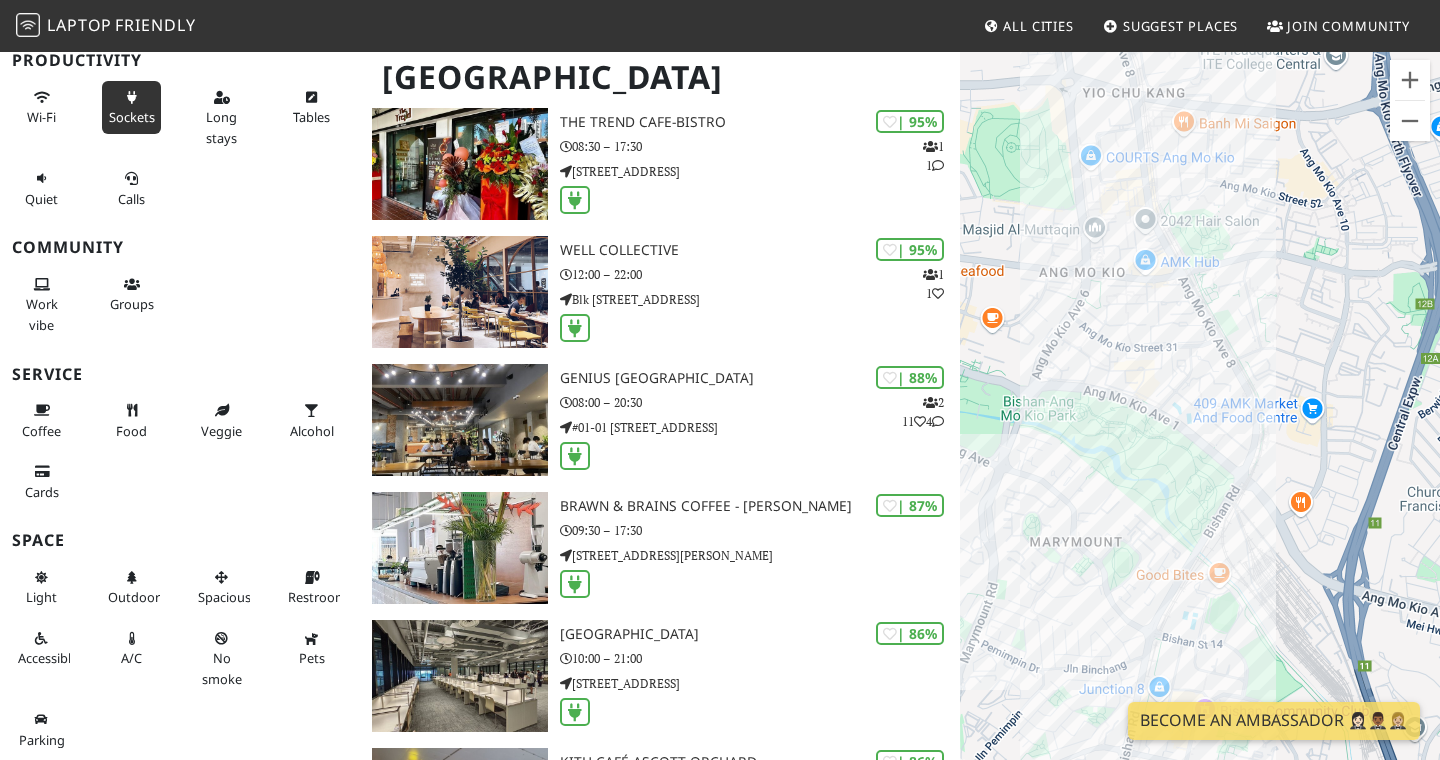 drag, startPoint x: 1228, startPoint y: 347, endPoint x: 1226, endPoint y: 632, distance: 285.00702 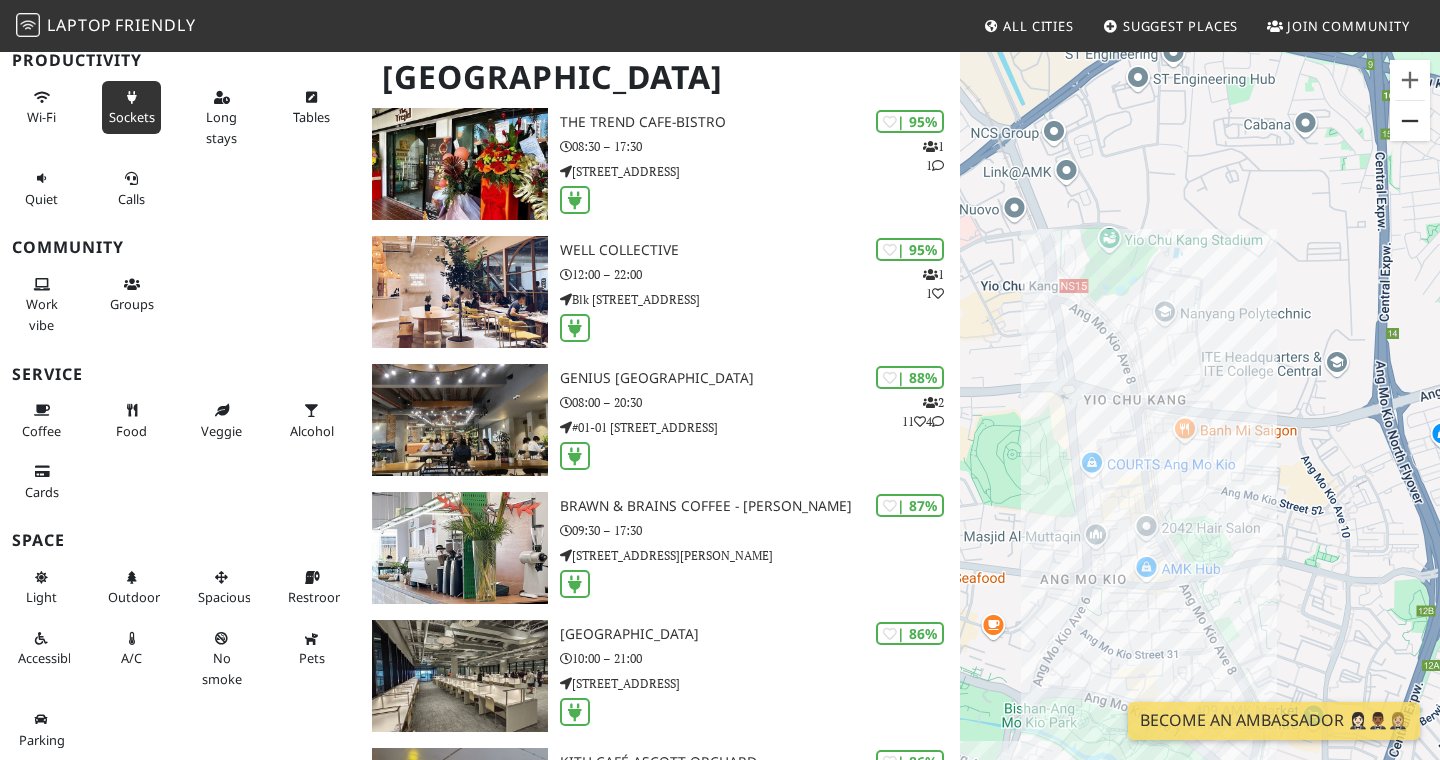 click at bounding box center (1410, 121) 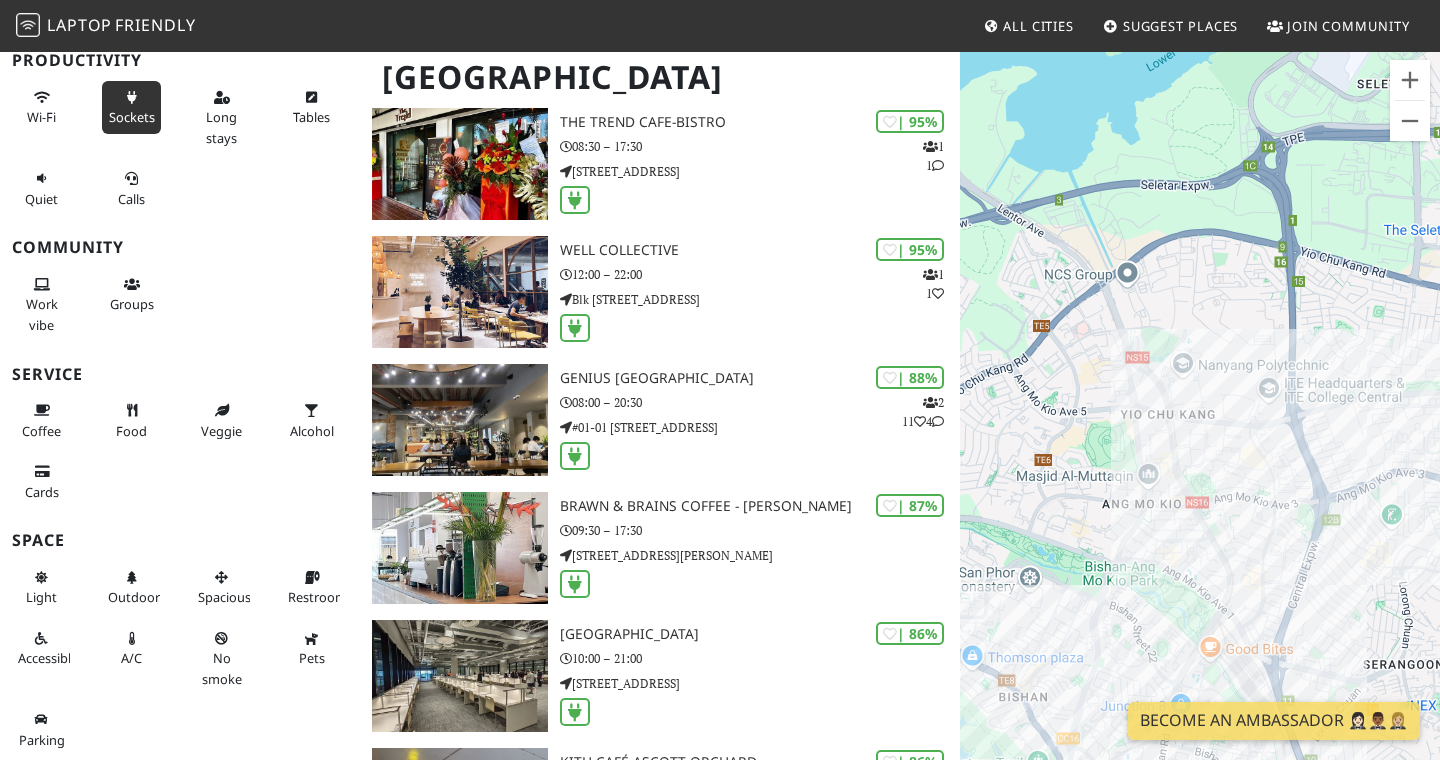 drag, startPoint x: 1177, startPoint y: 146, endPoint x: 1358, endPoint y: 458, distance: 360.7007 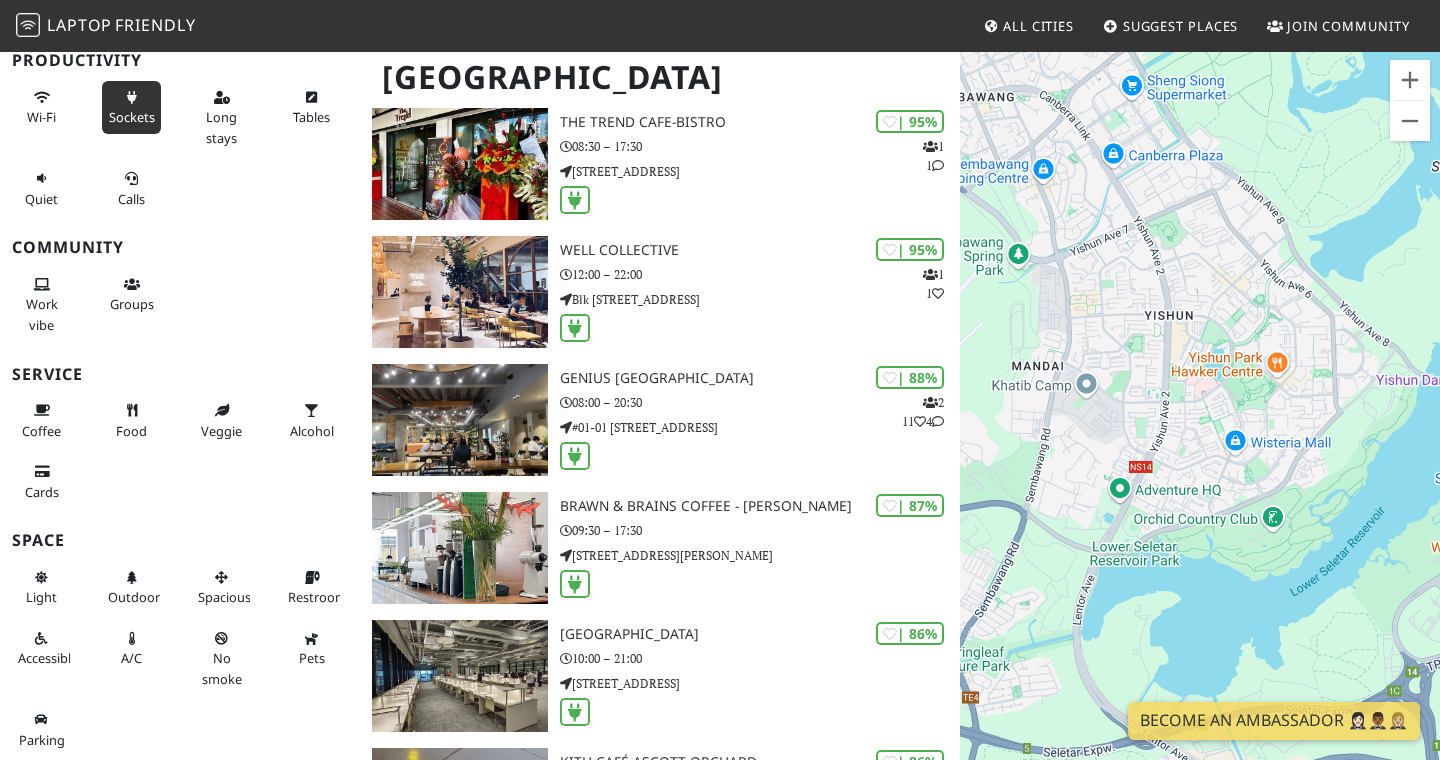 drag, startPoint x: 1241, startPoint y: 212, endPoint x: 1191, endPoint y: 458, distance: 251.02988 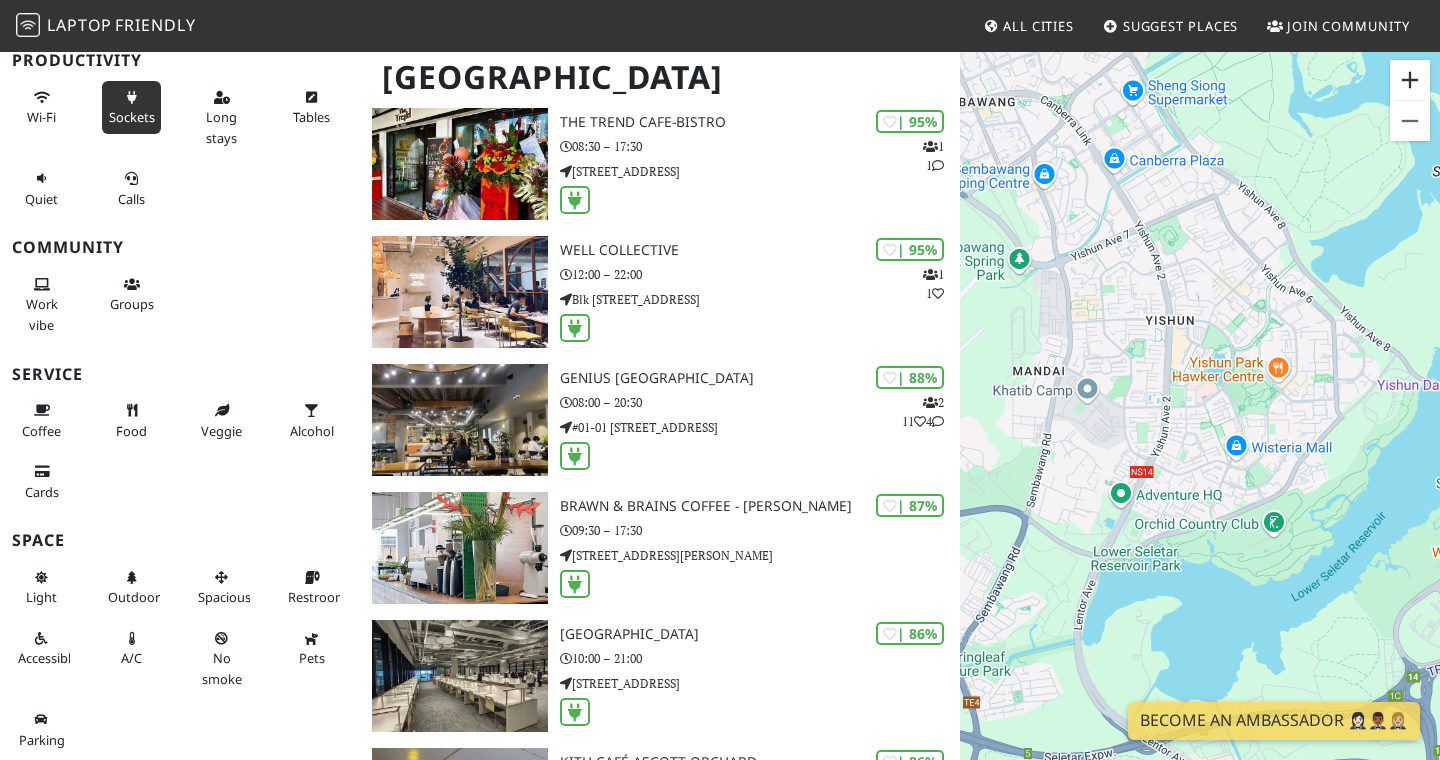 click at bounding box center (1410, 80) 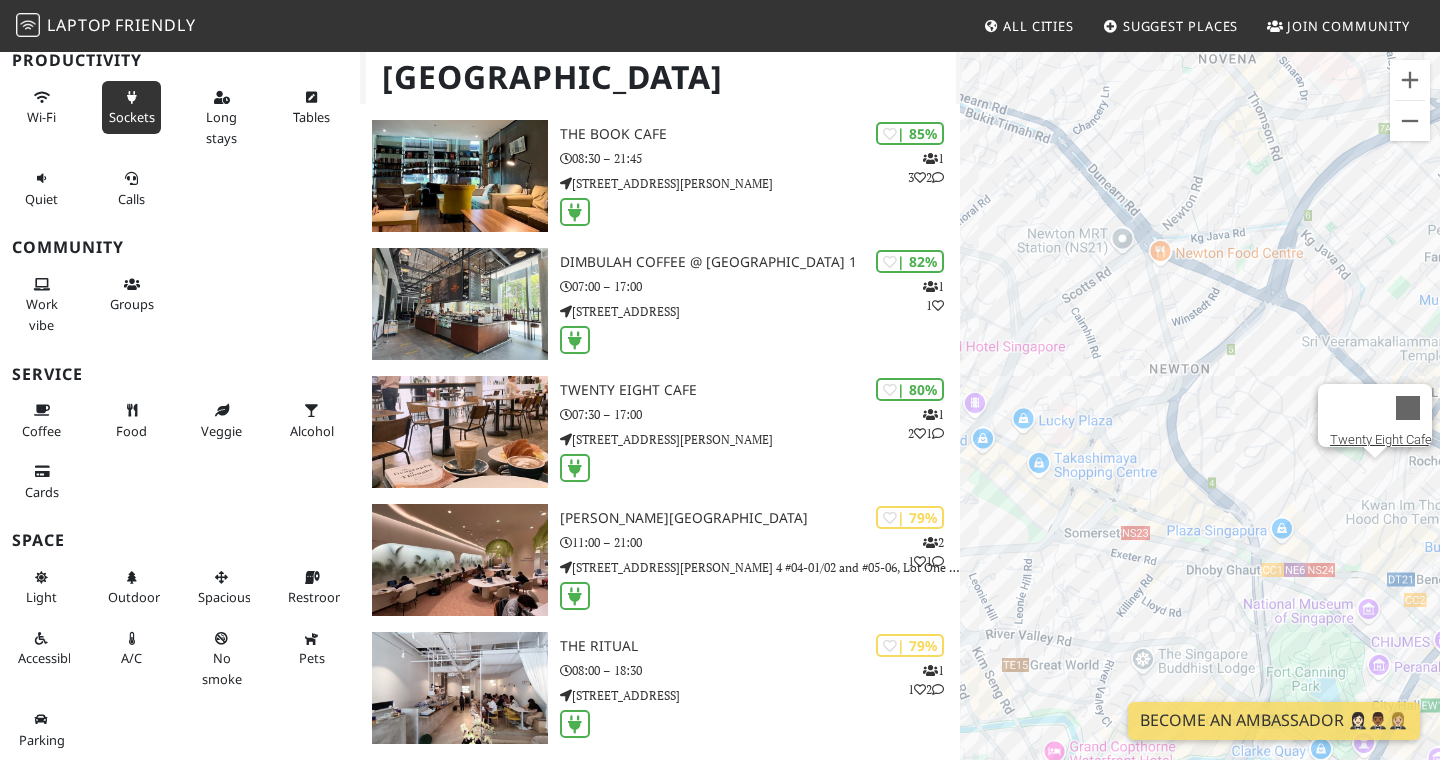scroll, scrollTop: 972, scrollLeft: 0, axis: vertical 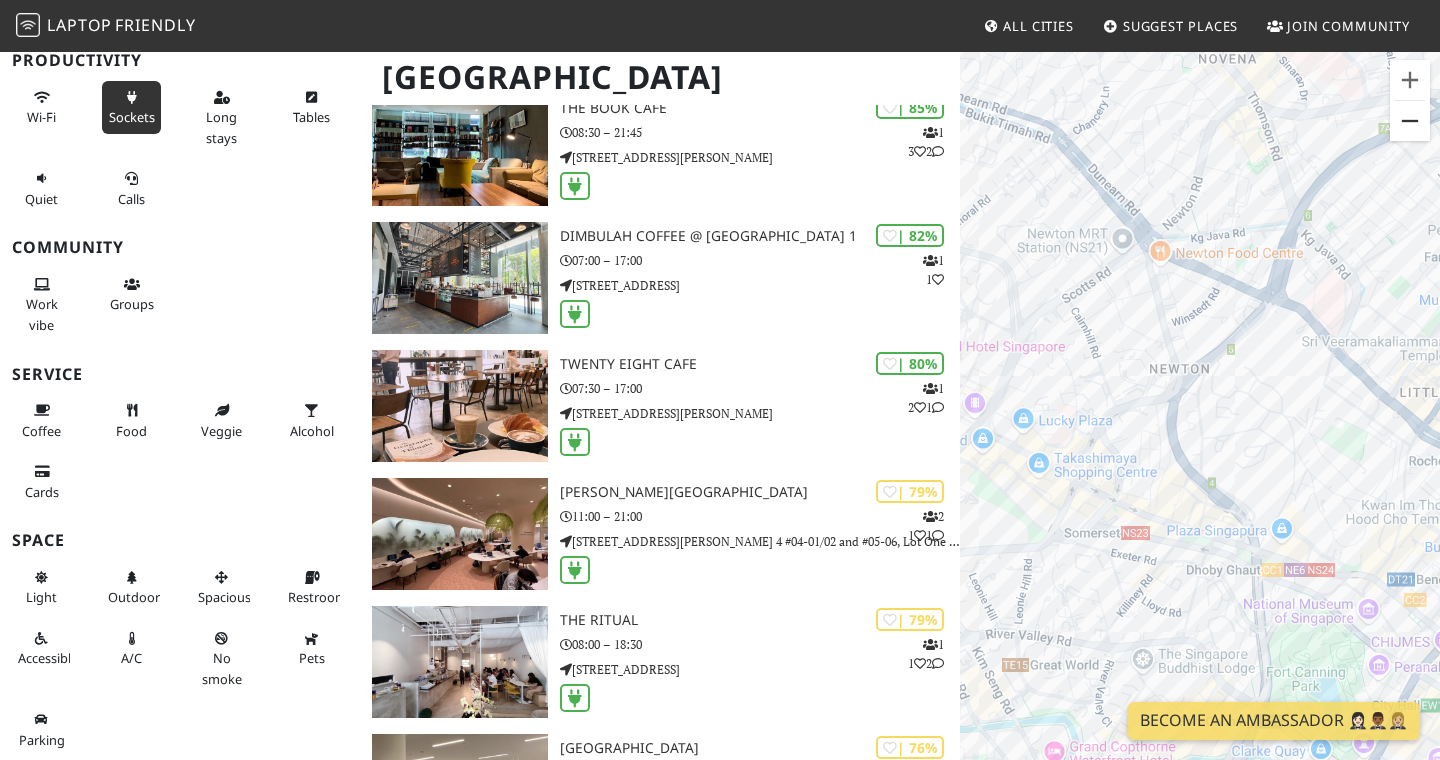 click at bounding box center (1410, 121) 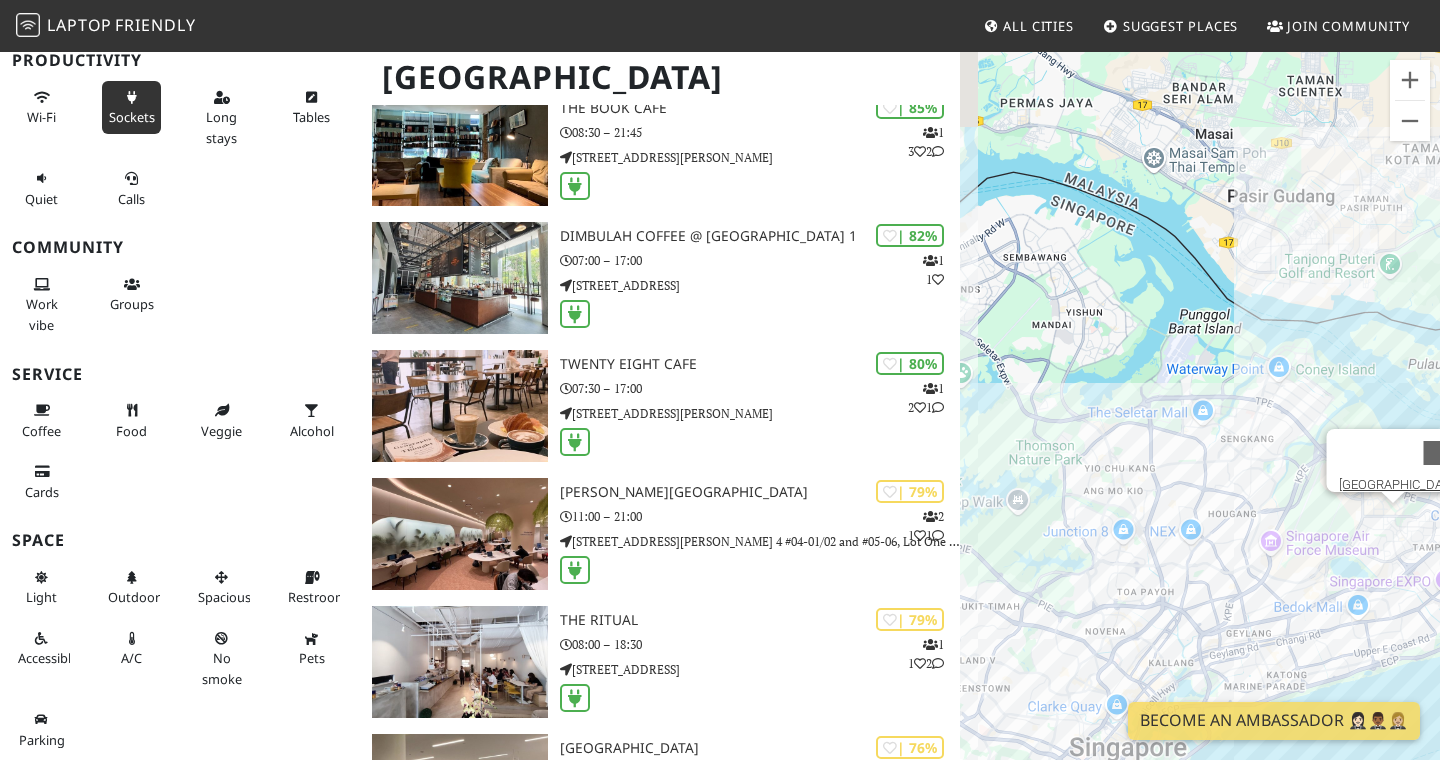drag, startPoint x: 1262, startPoint y: 136, endPoint x: 1147, endPoint y: 505, distance: 386.50485 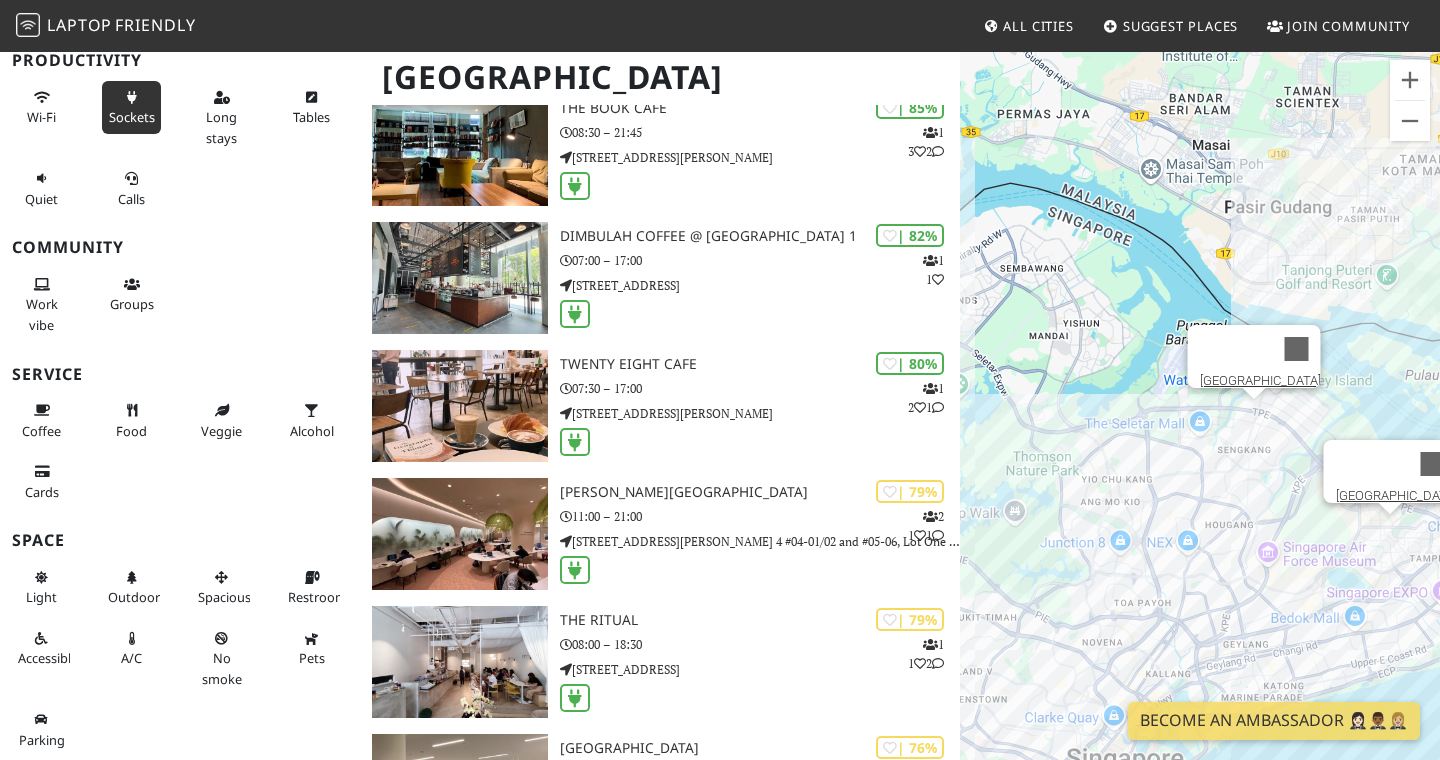 click on "To navigate, press the arrow keys. [GEOGRAPHIC_DATA] [GEOGRAPHIC_DATA]" at bounding box center [1200, 430] 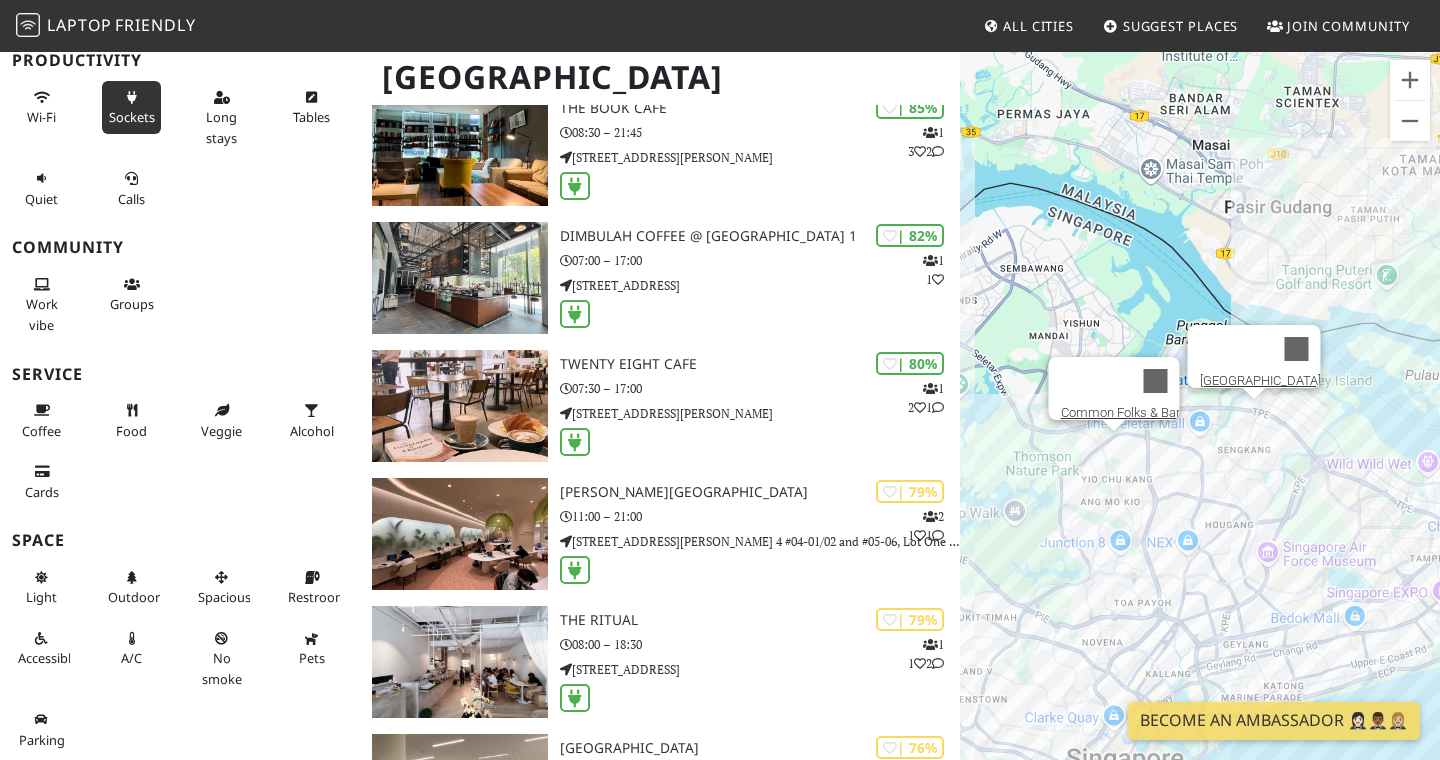 click on "To navigate, press the arrow keys. [GEOGRAPHIC_DATA] Common Folks & Bar" at bounding box center (1200, 430) 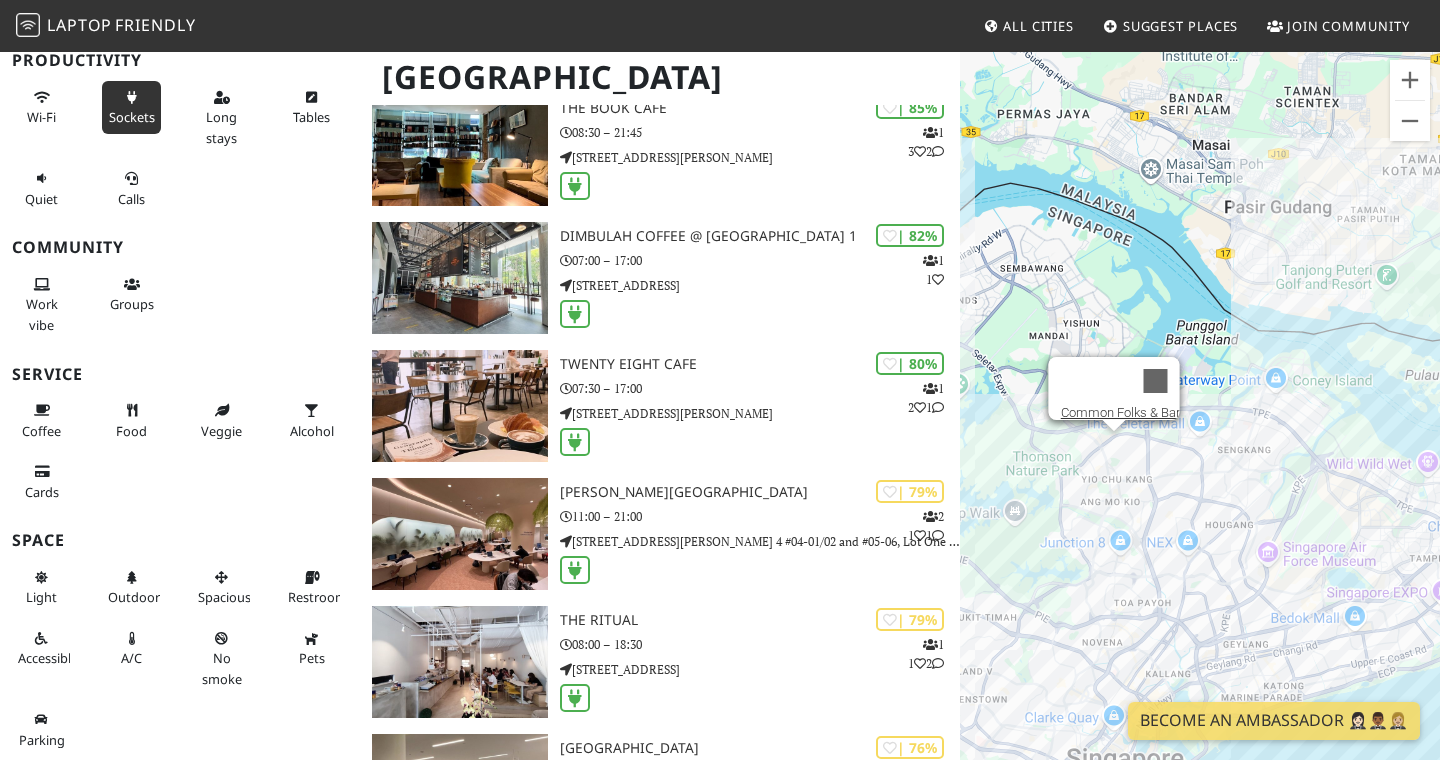 click on "To navigate, press the arrow keys. Common Folks & Bar Common Folks & Bar" at bounding box center (1200, 430) 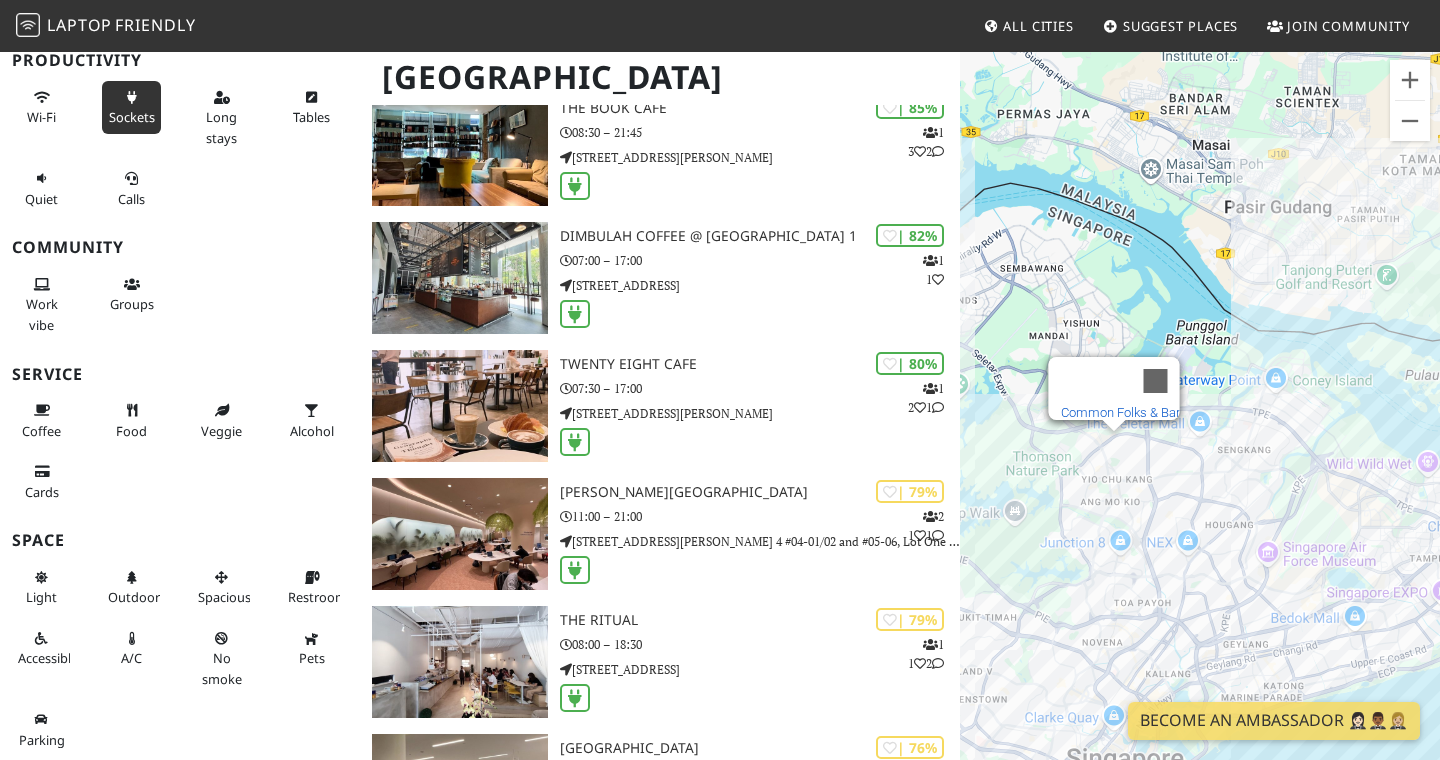 click on "Common Folks & Bar" at bounding box center [1120, 412] 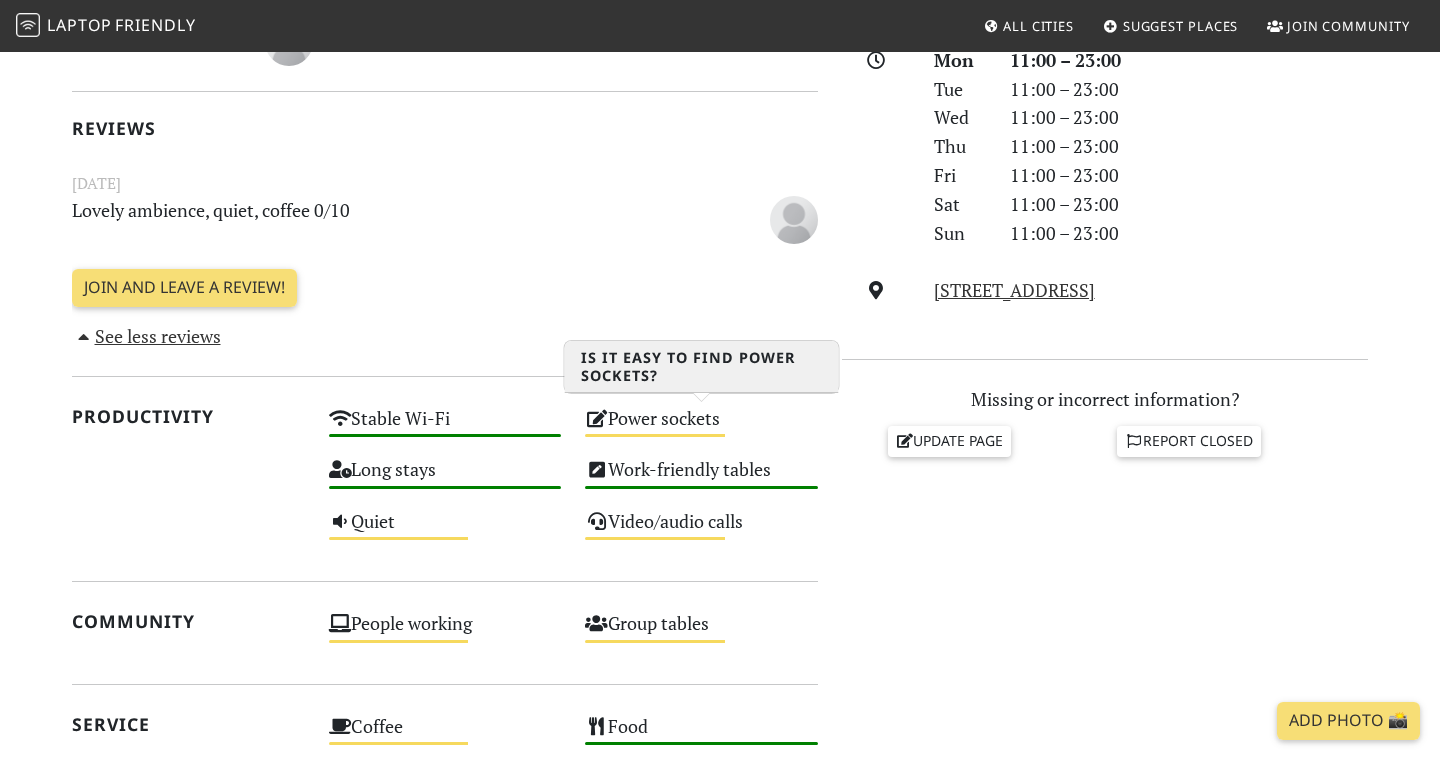 scroll, scrollTop: 601, scrollLeft: 0, axis: vertical 